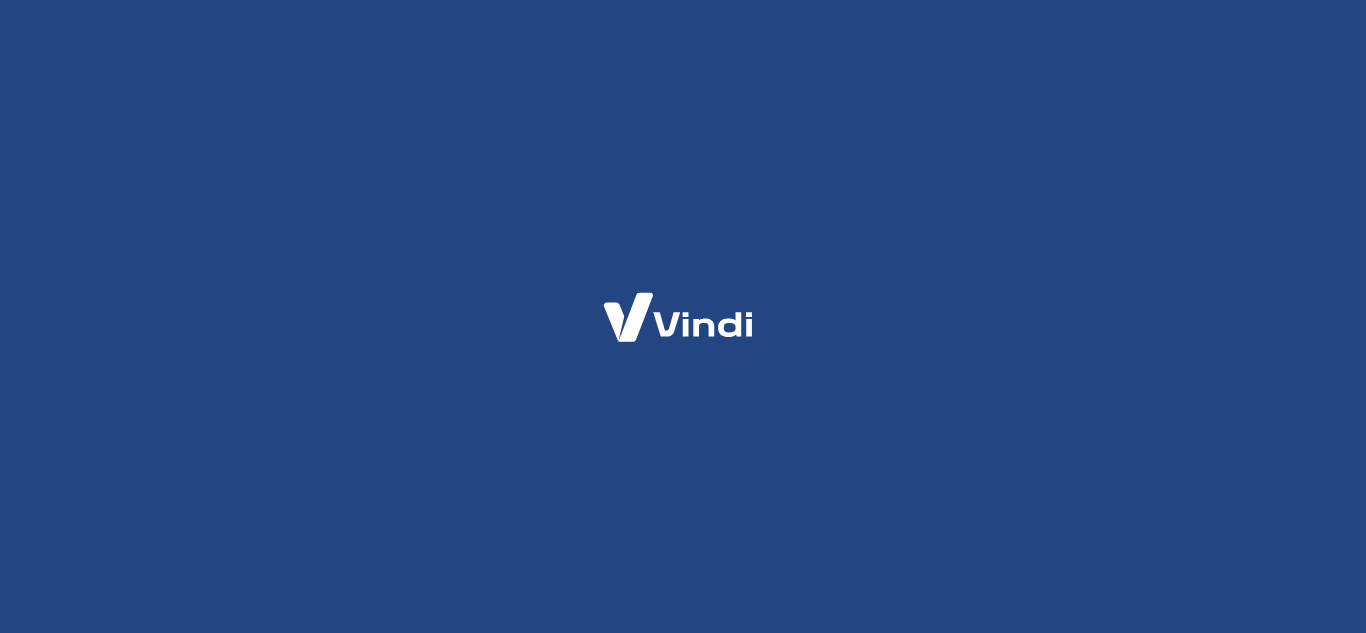 scroll, scrollTop: 0, scrollLeft: 0, axis: both 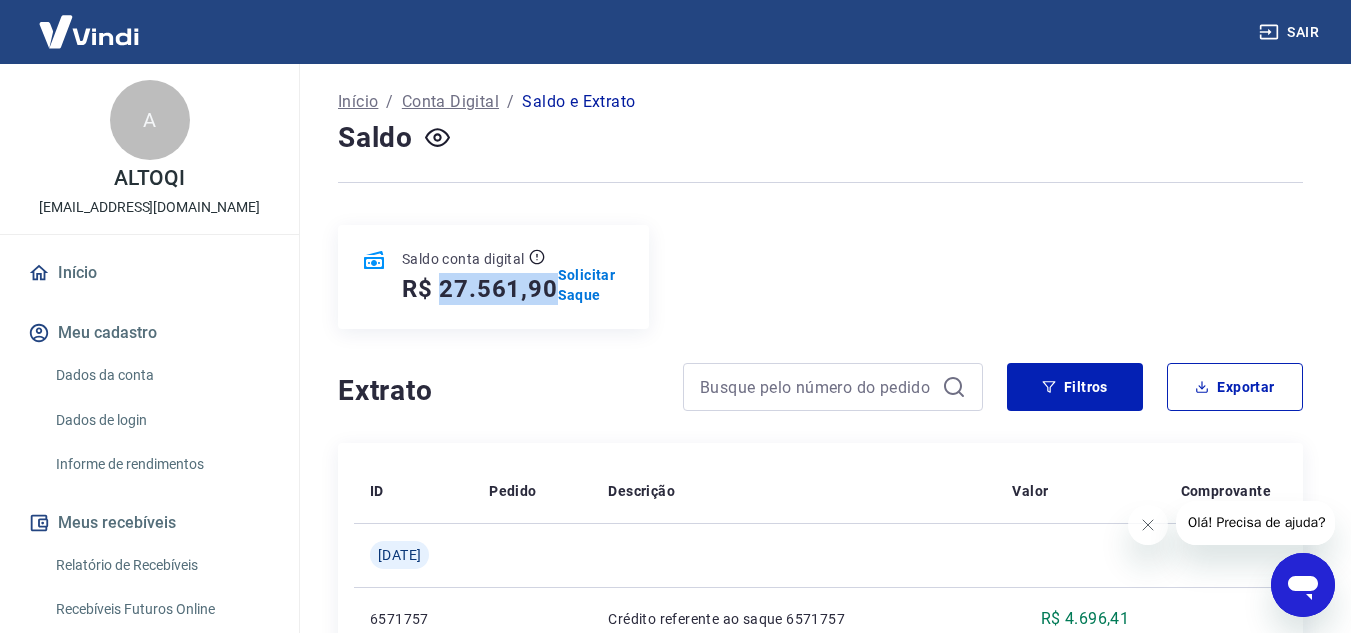 drag, startPoint x: 443, startPoint y: 282, endPoint x: 552, endPoint y: 285, distance: 109.041275 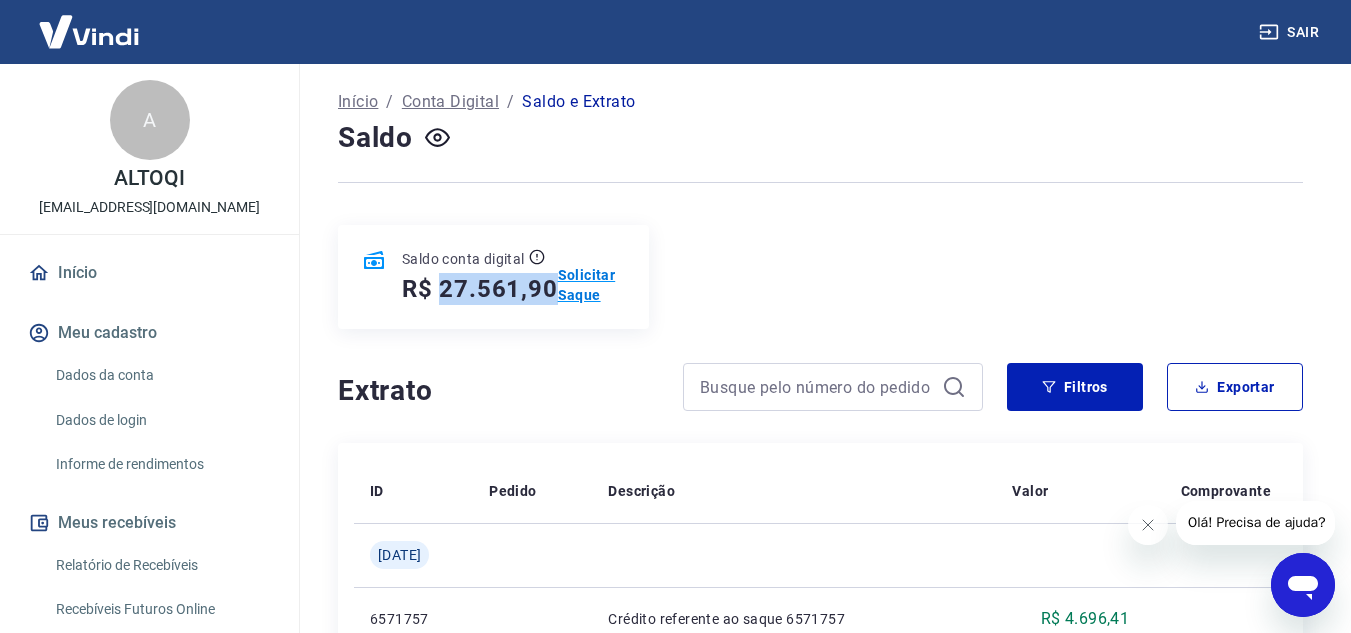click on "Solicitar Saque" at bounding box center [591, 285] 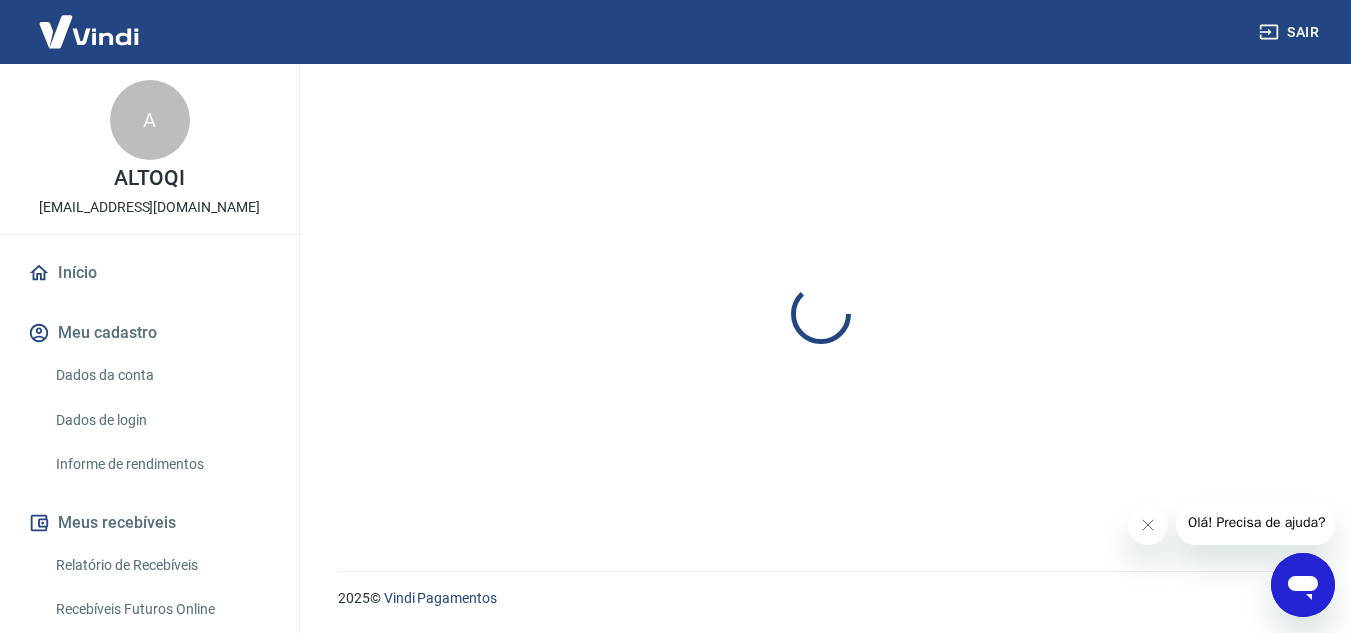 scroll, scrollTop: 0, scrollLeft: 0, axis: both 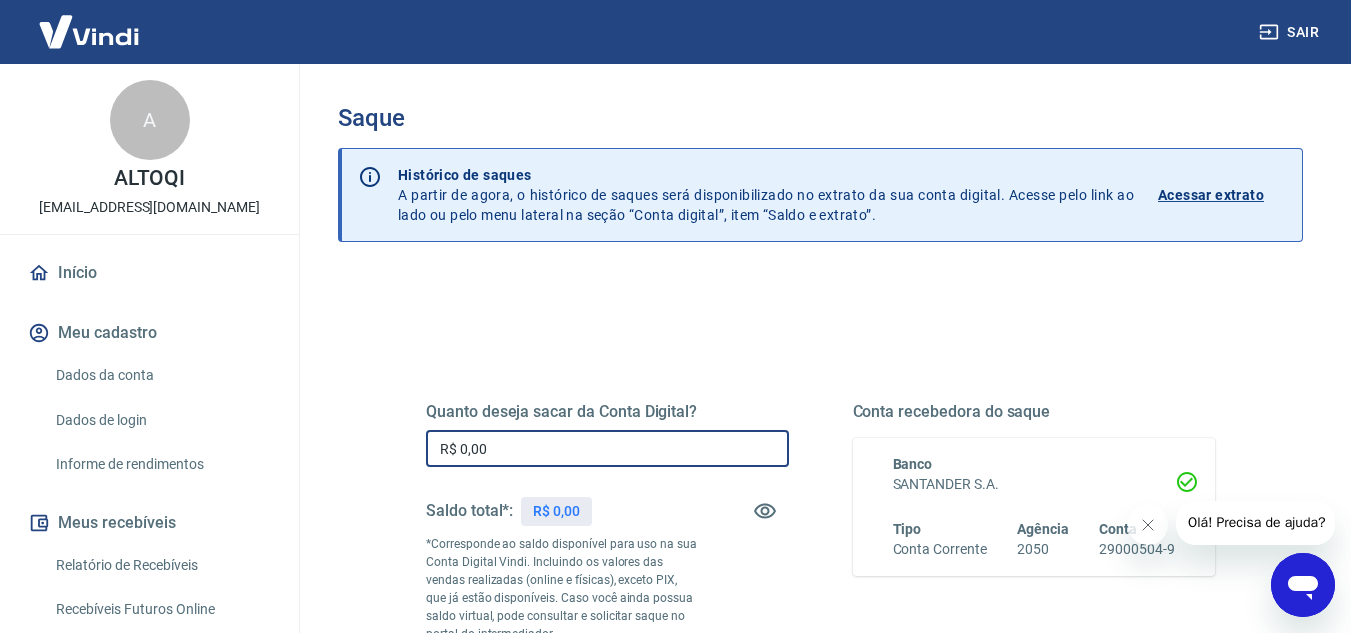 drag, startPoint x: 541, startPoint y: 459, endPoint x: 243, endPoint y: 458, distance: 298.00168 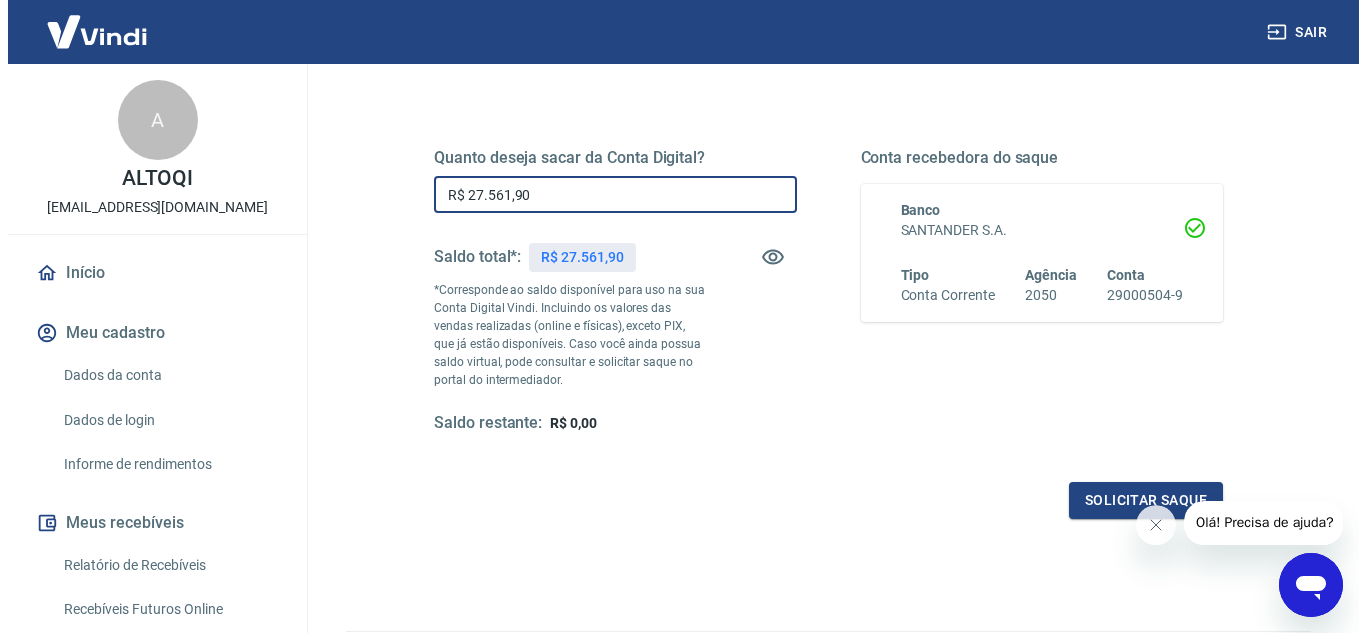 scroll, scrollTop: 300, scrollLeft: 0, axis: vertical 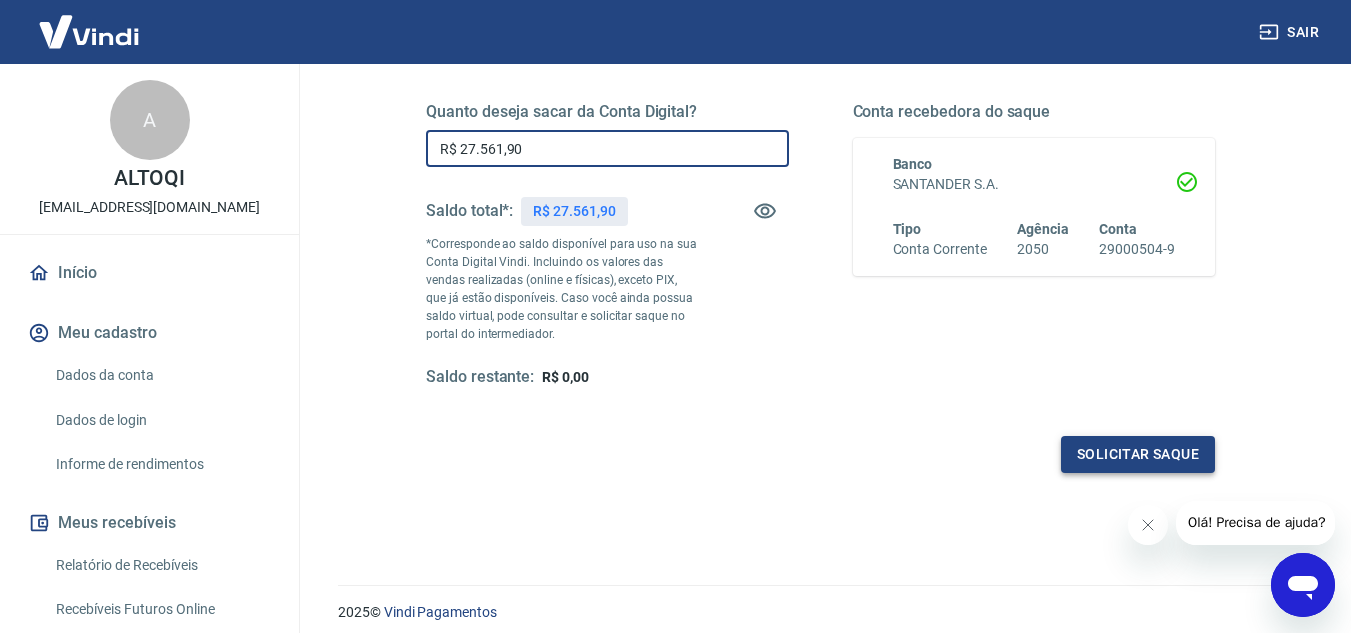 type on "R$ 27.561,90" 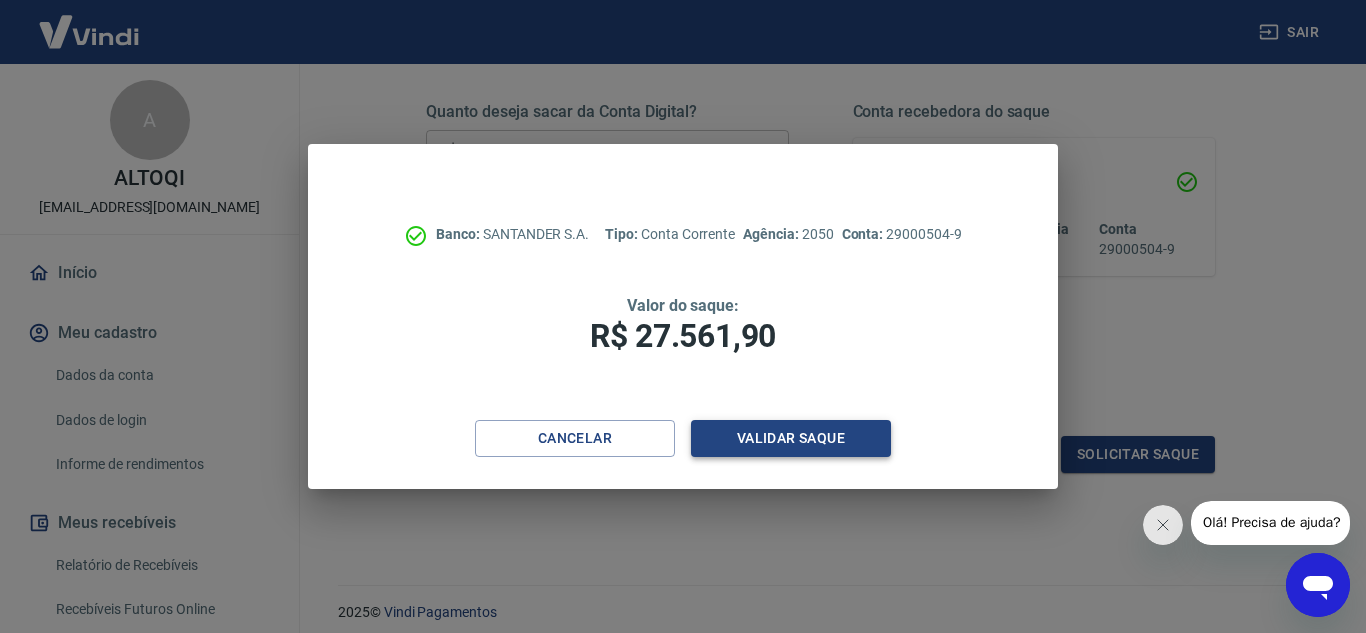 click on "Validar saque" at bounding box center [791, 438] 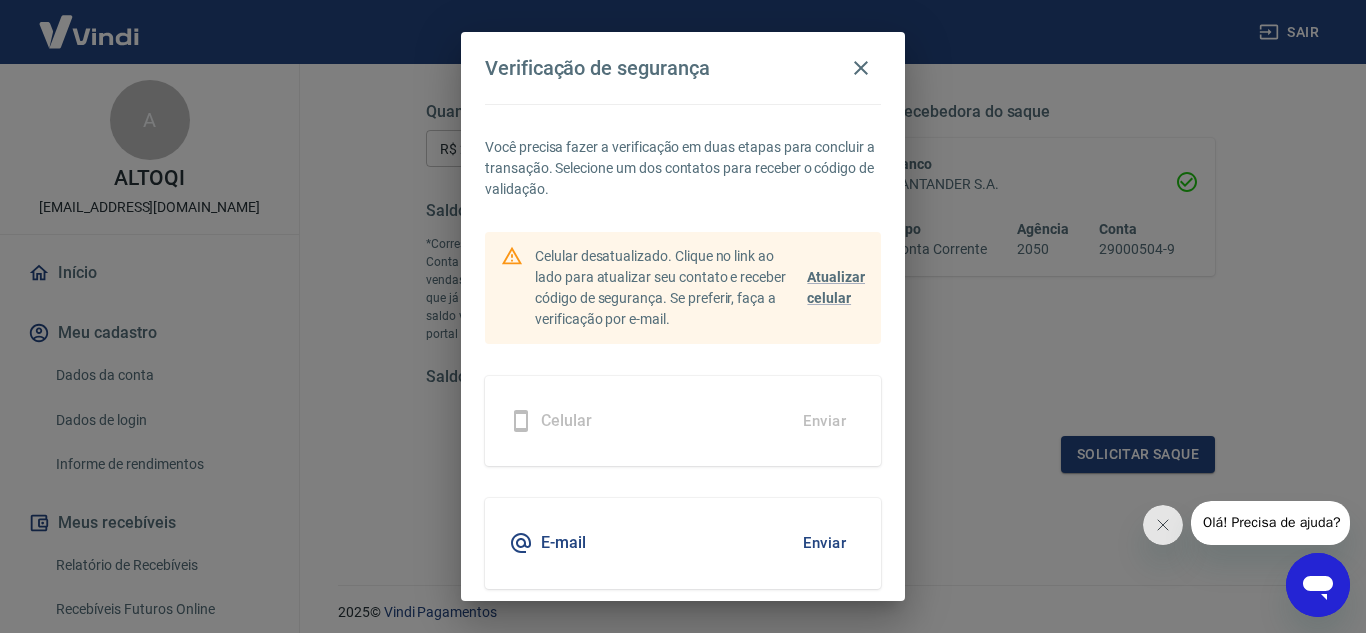 click on "Enviar" at bounding box center [824, 543] 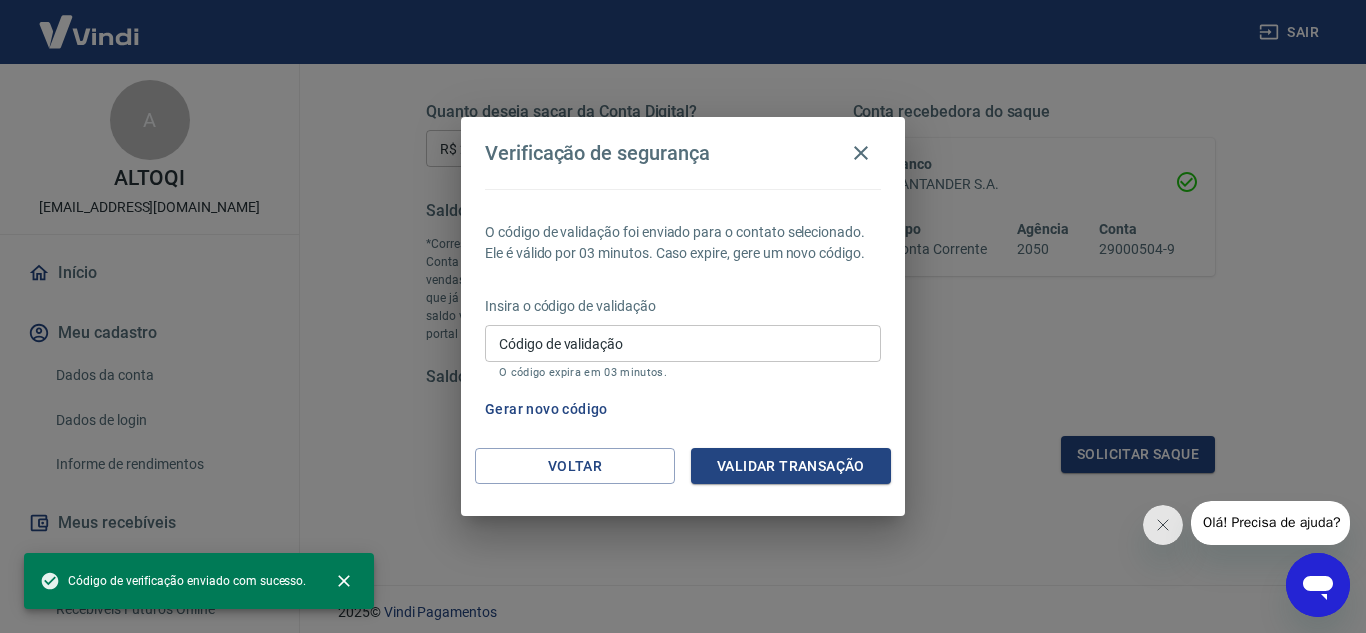 click on "Insira o código de validação Código de validação Código de validação O código expira em 03 minutos." at bounding box center [683, 339] 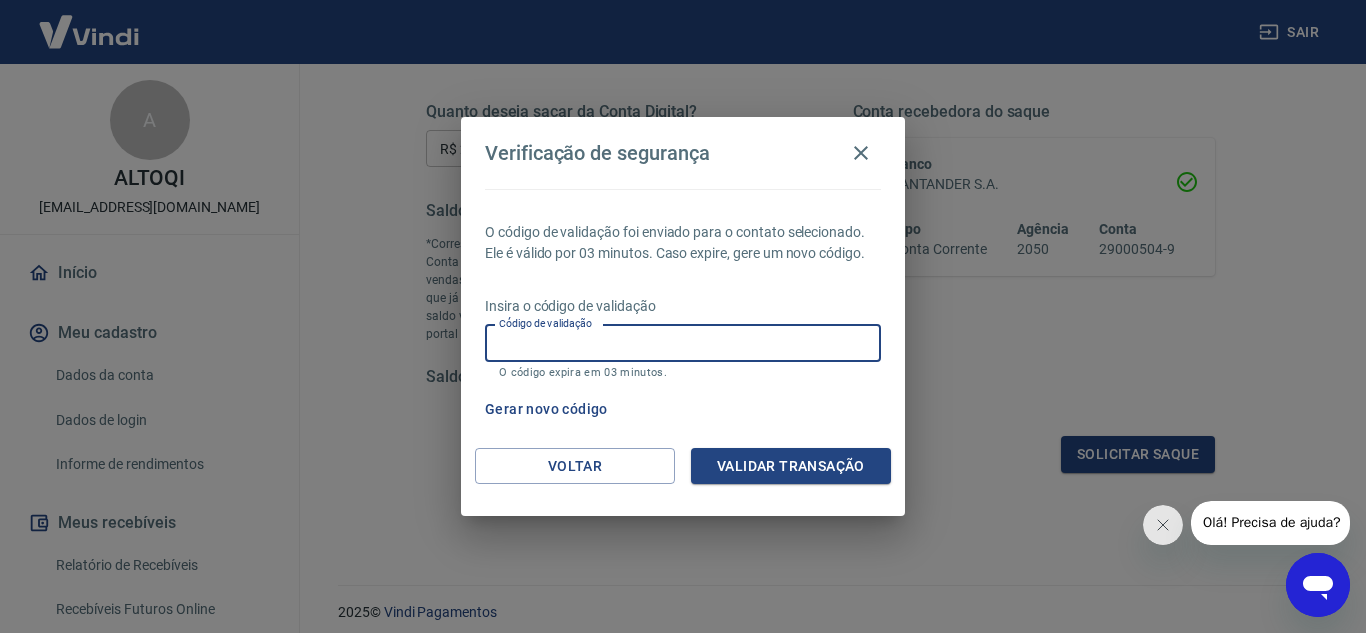 click on "Código de validação" at bounding box center (683, 343) 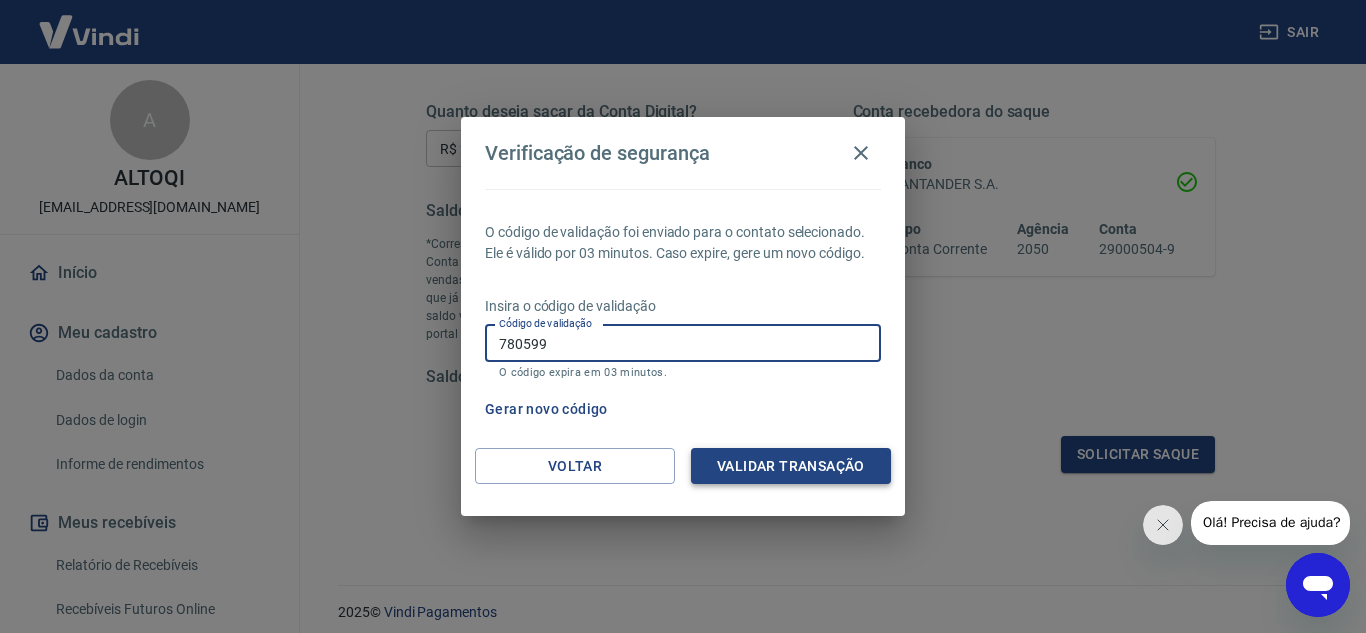 type on "780599" 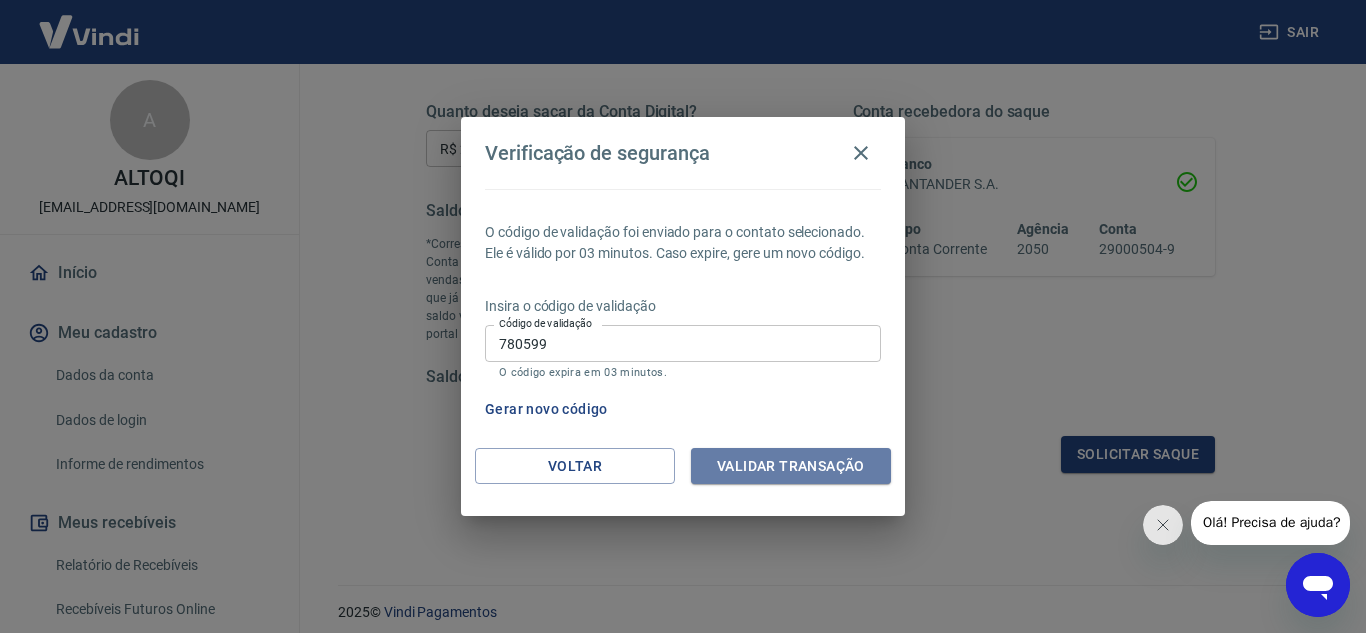click on "Validar transação" at bounding box center [791, 466] 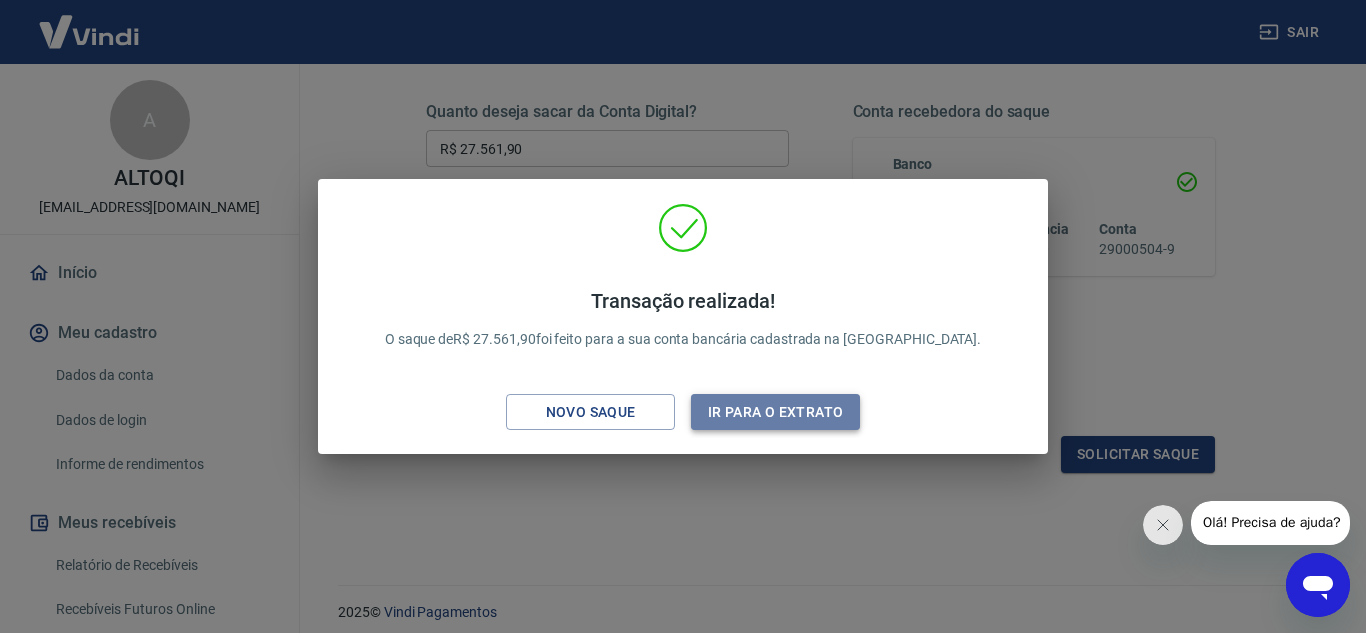 click on "Ir para o extrato" at bounding box center (775, 412) 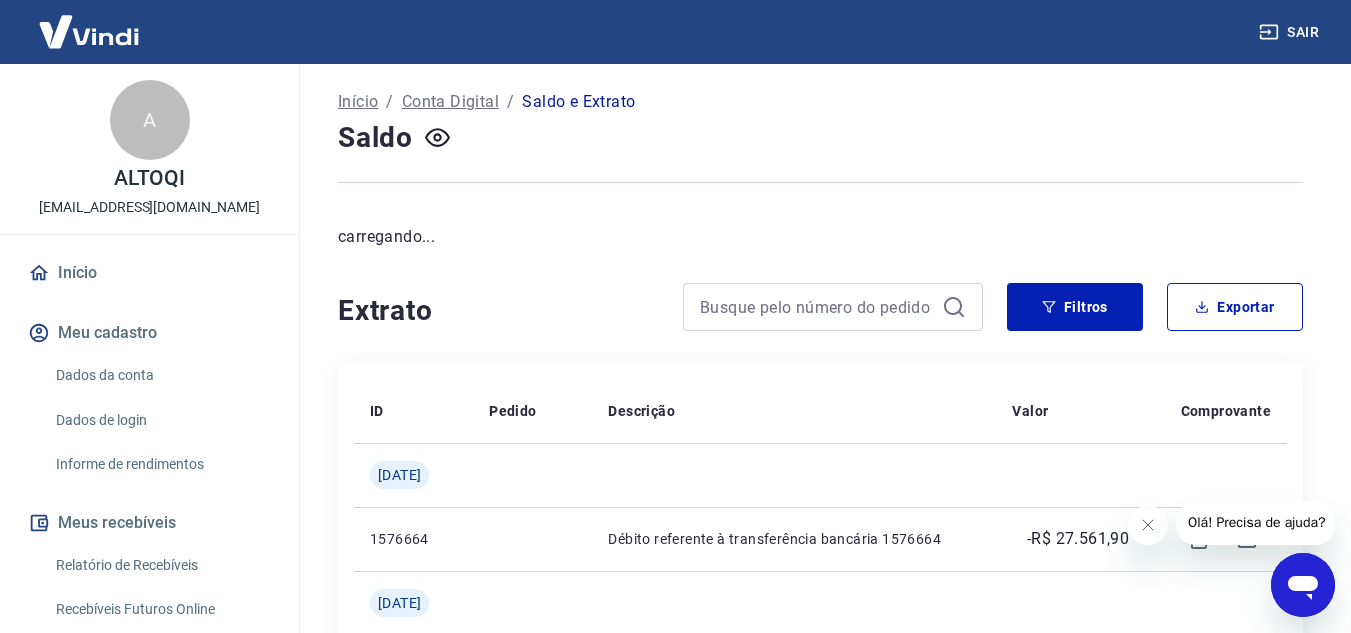 scroll, scrollTop: 0, scrollLeft: 0, axis: both 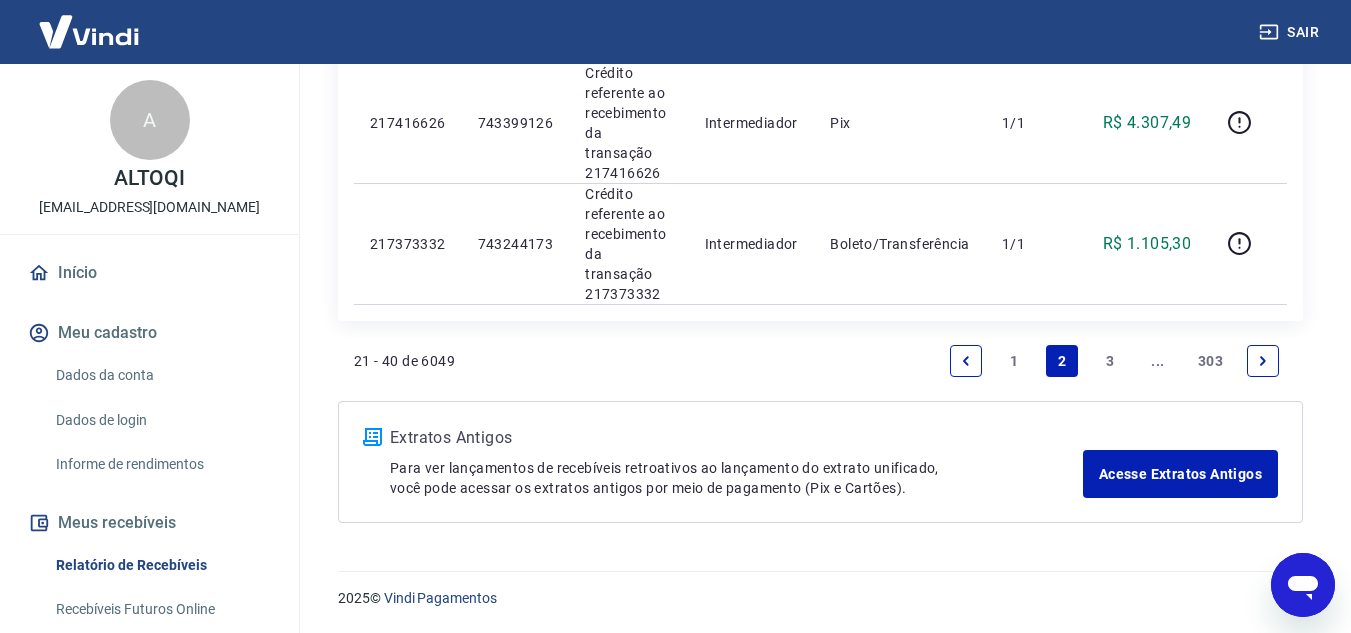 click on "1" at bounding box center (1014, 361) 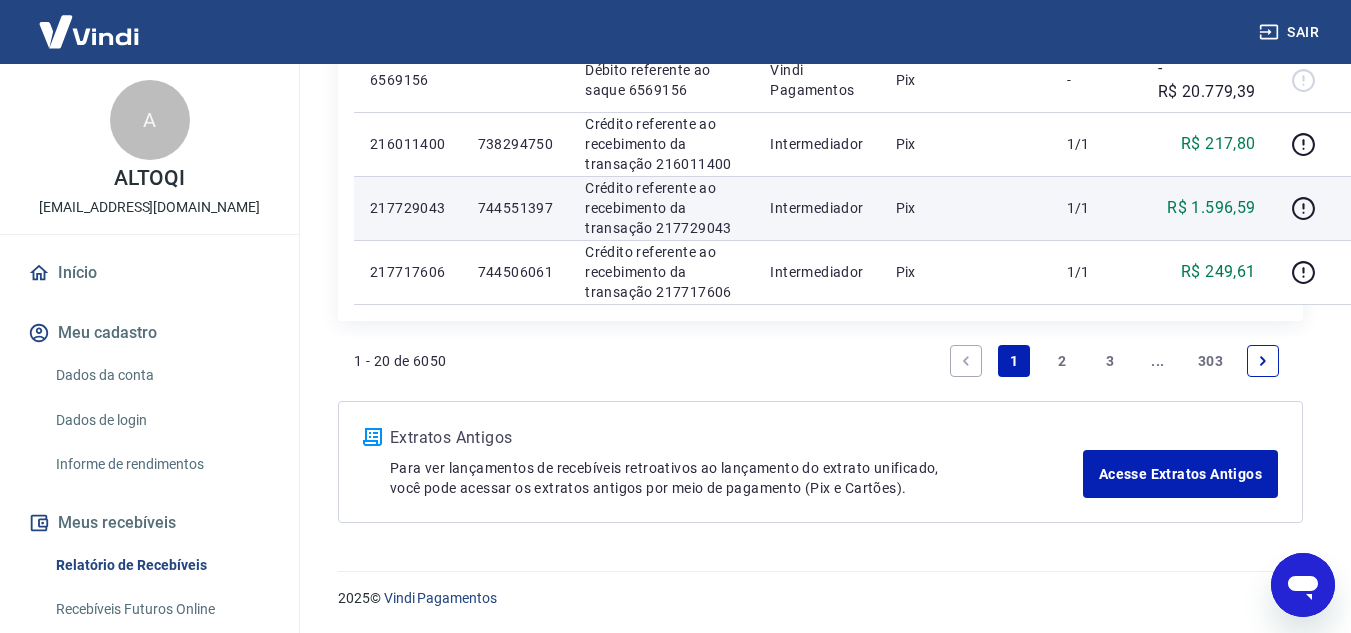 scroll, scrollTop: 2279, scrollLeft: 0, axis: vertical 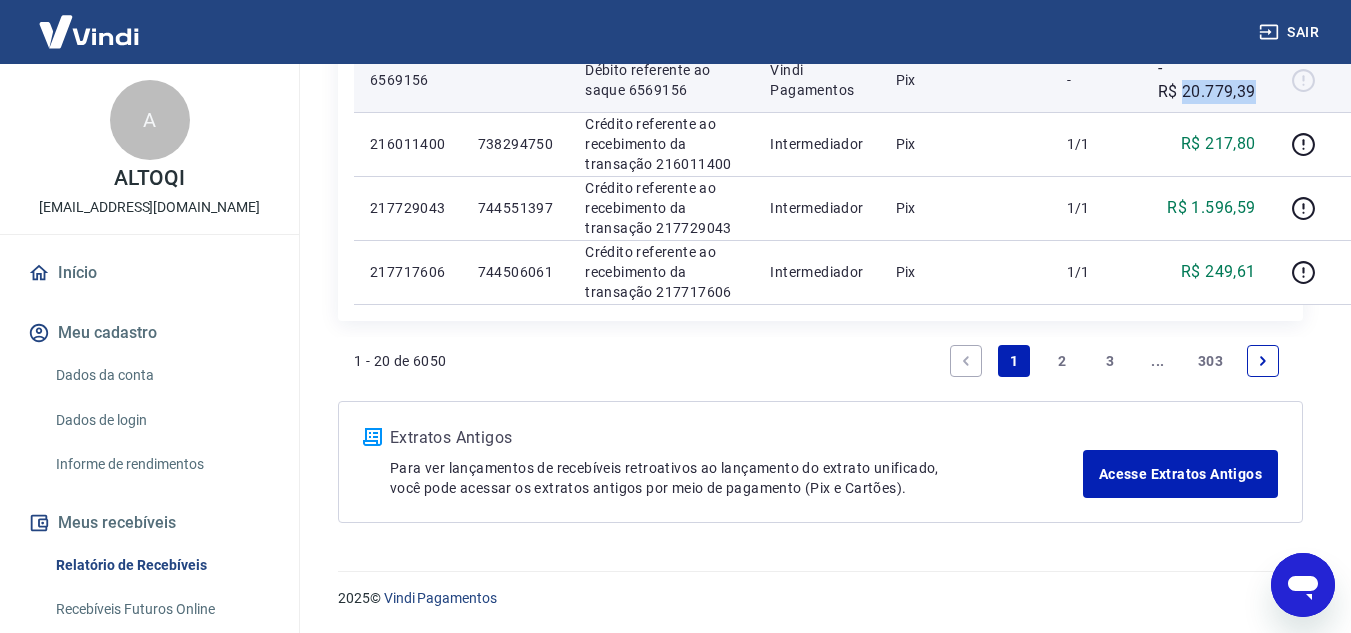 drag, startPoint x: 1199, startPoint y: 416, endPoint x: 1121, endPoint y: 414, distance: 78.025635 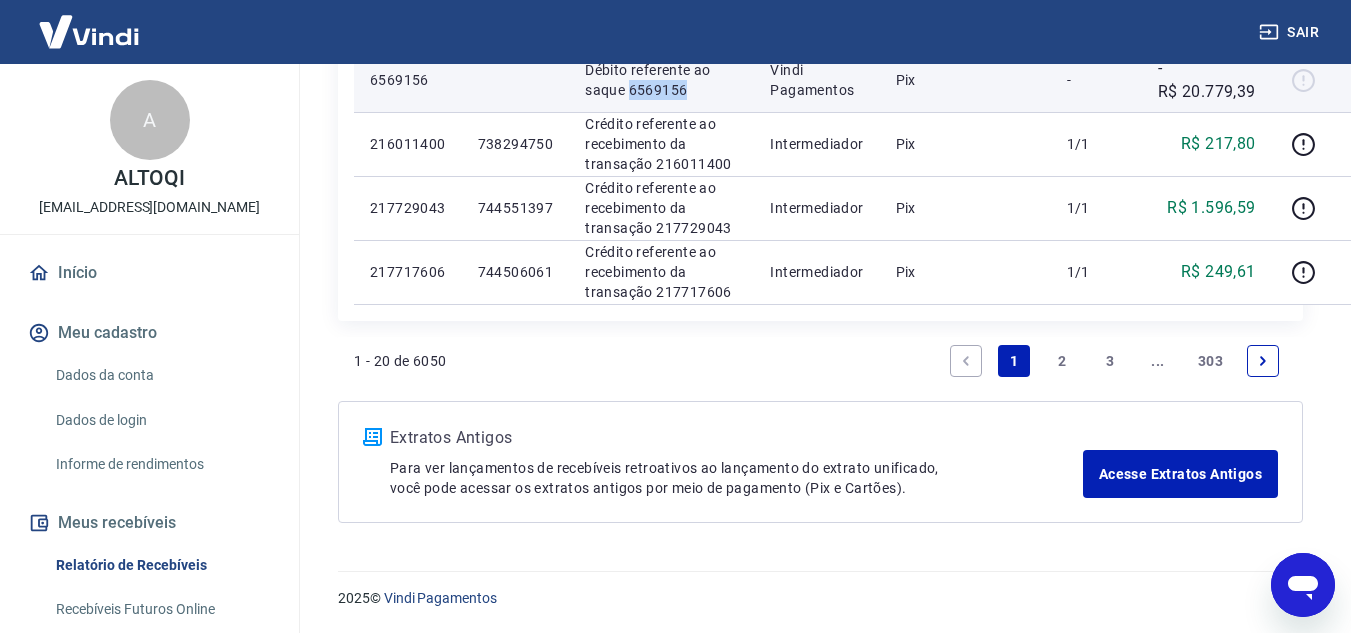 drag, startPoint x: 657, startPoint y: 435, endPoint x: 601, endPoint y: 432, distance: 56.0803 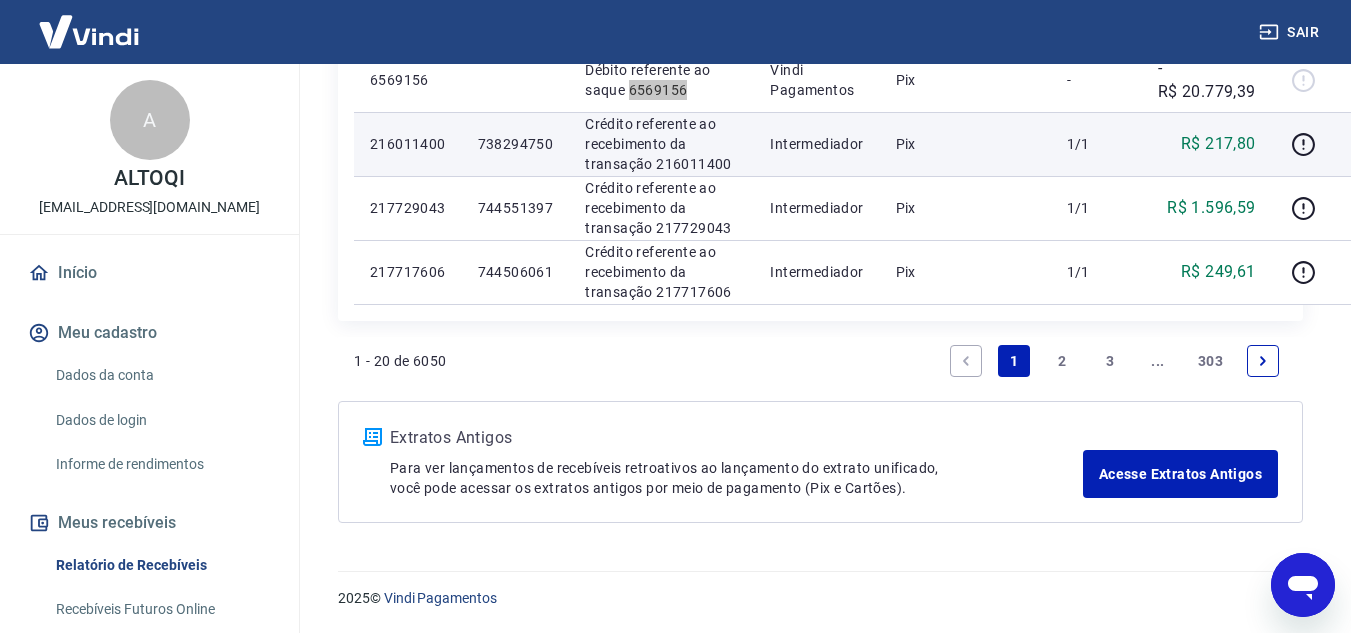 scroll, scrollTop: 1879, scrollLeft: 0, axis: vertical 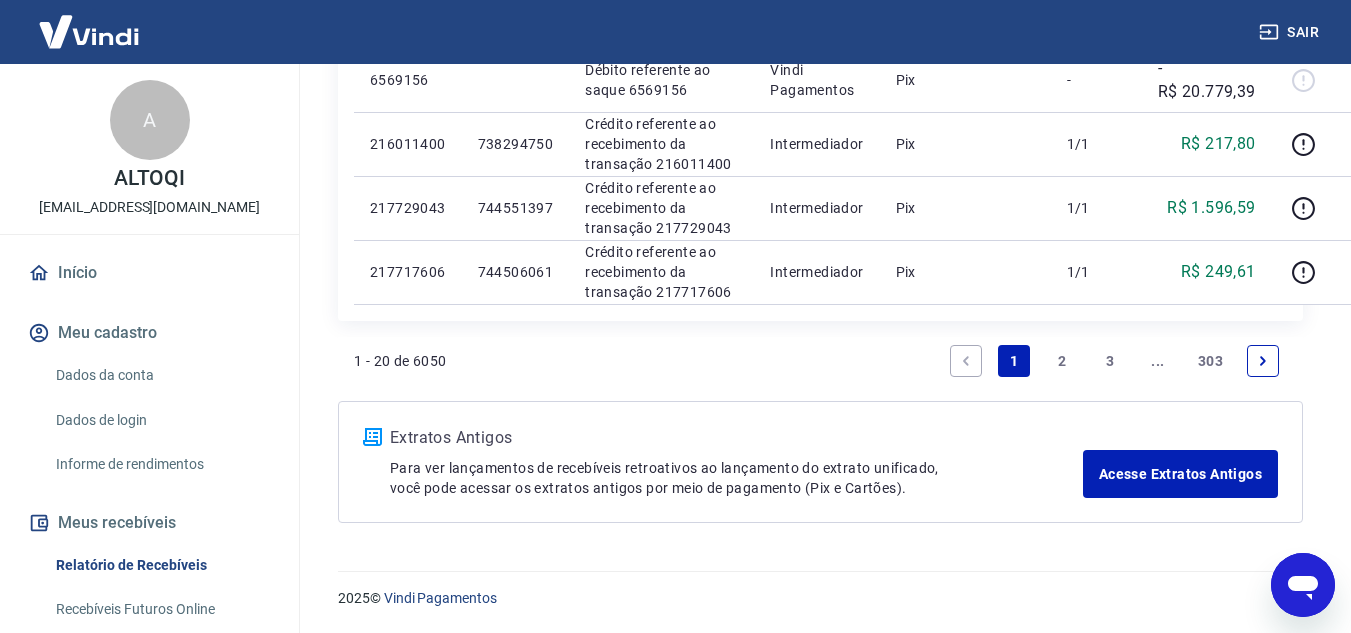 drag, startPoint x: 1193, startPoint y: 406, endPoint x: 1132, endPoint y: 402, distance: 61.13101 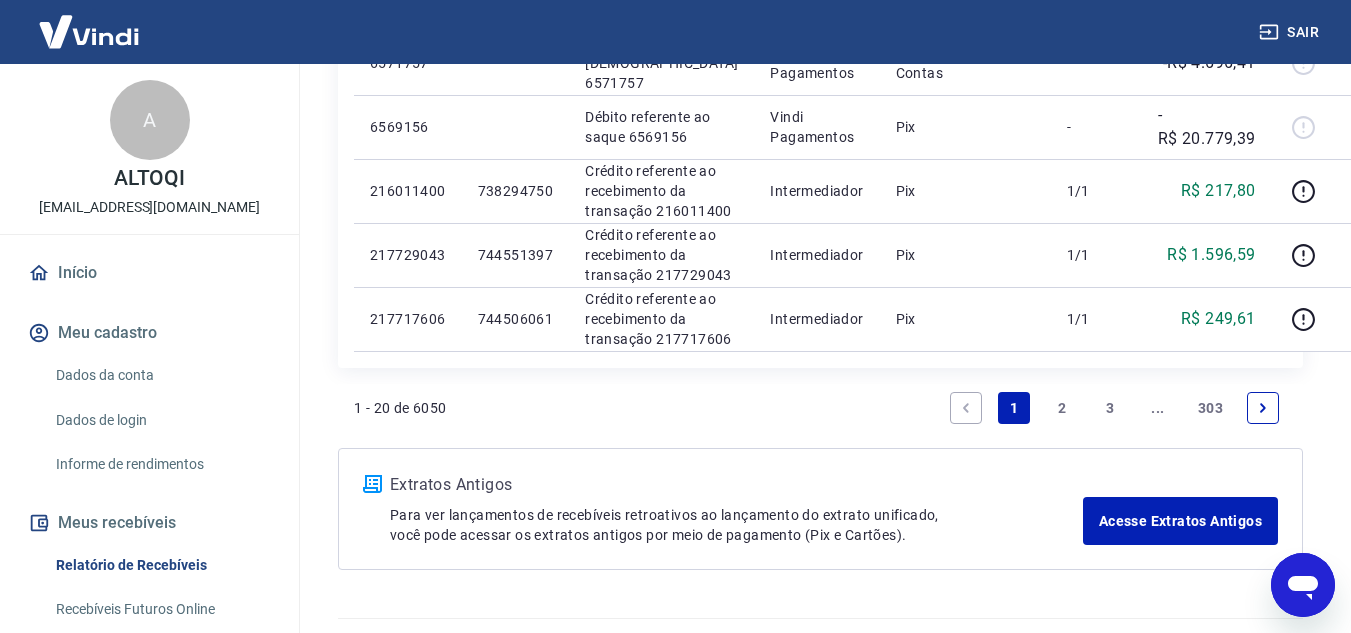 scroll, scrollTop: 1479, scrollLeft: 0, axis: vertical 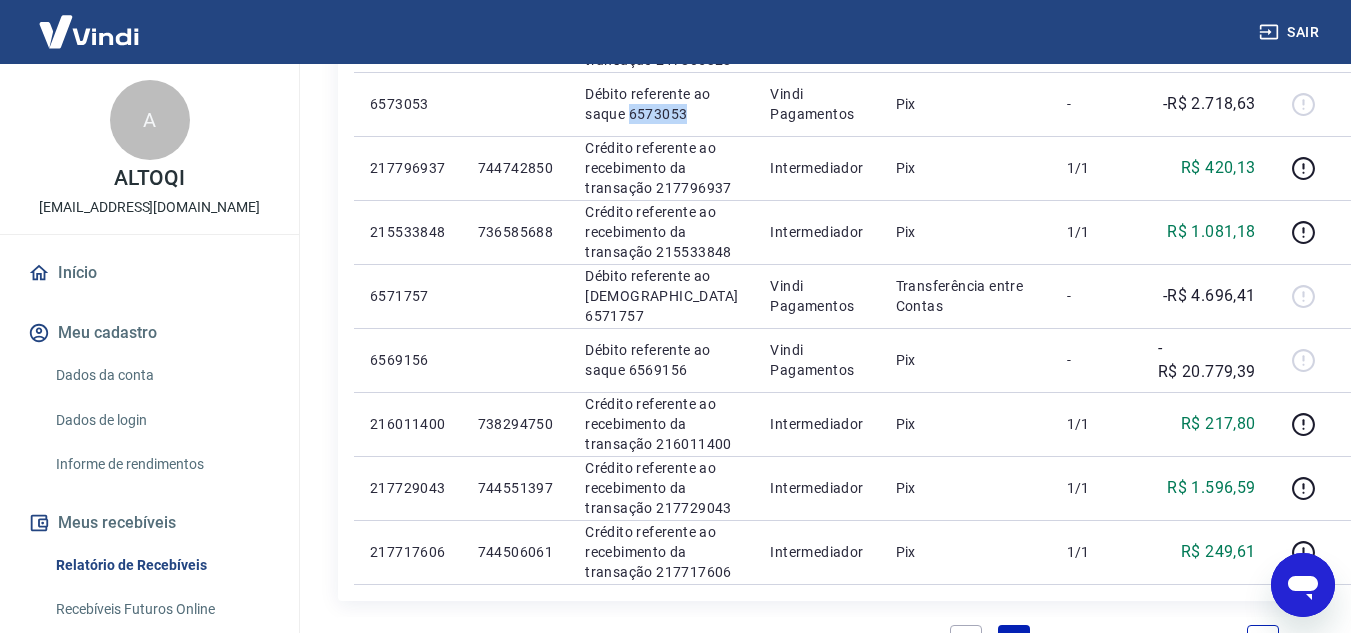 click on "Sair" at bounding box center (1291, 32) 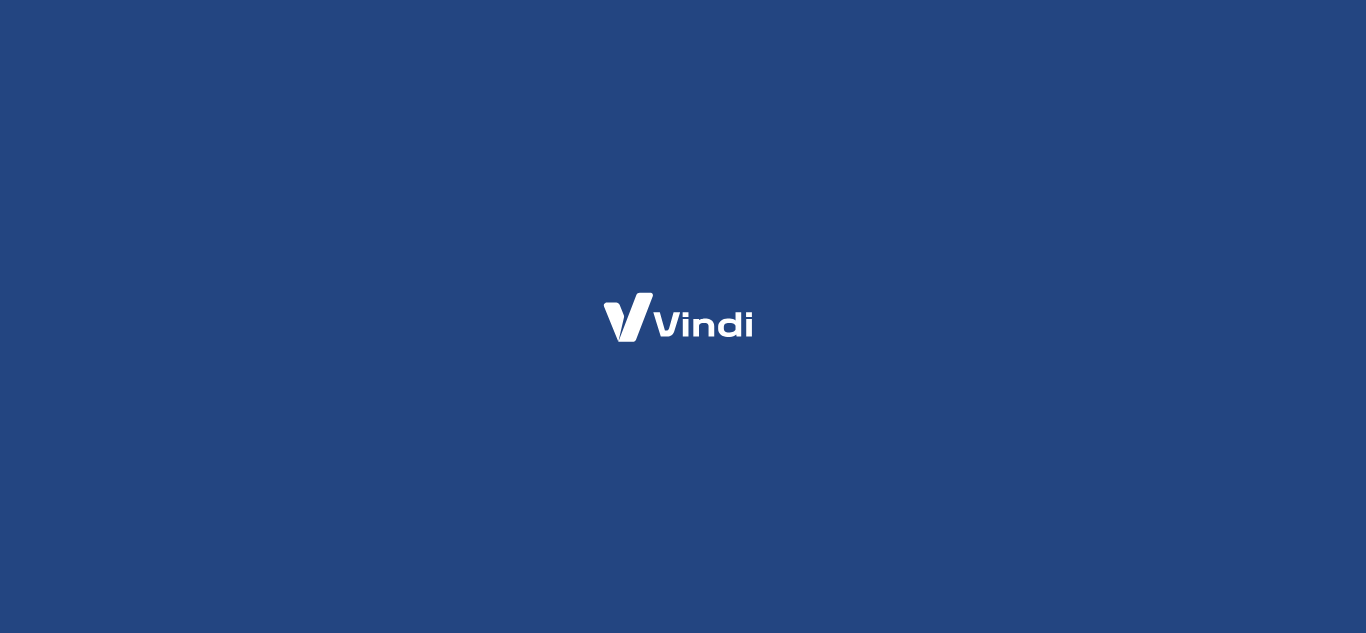scroll, scrollTop: 0, scrollLeft: 0, axis: both 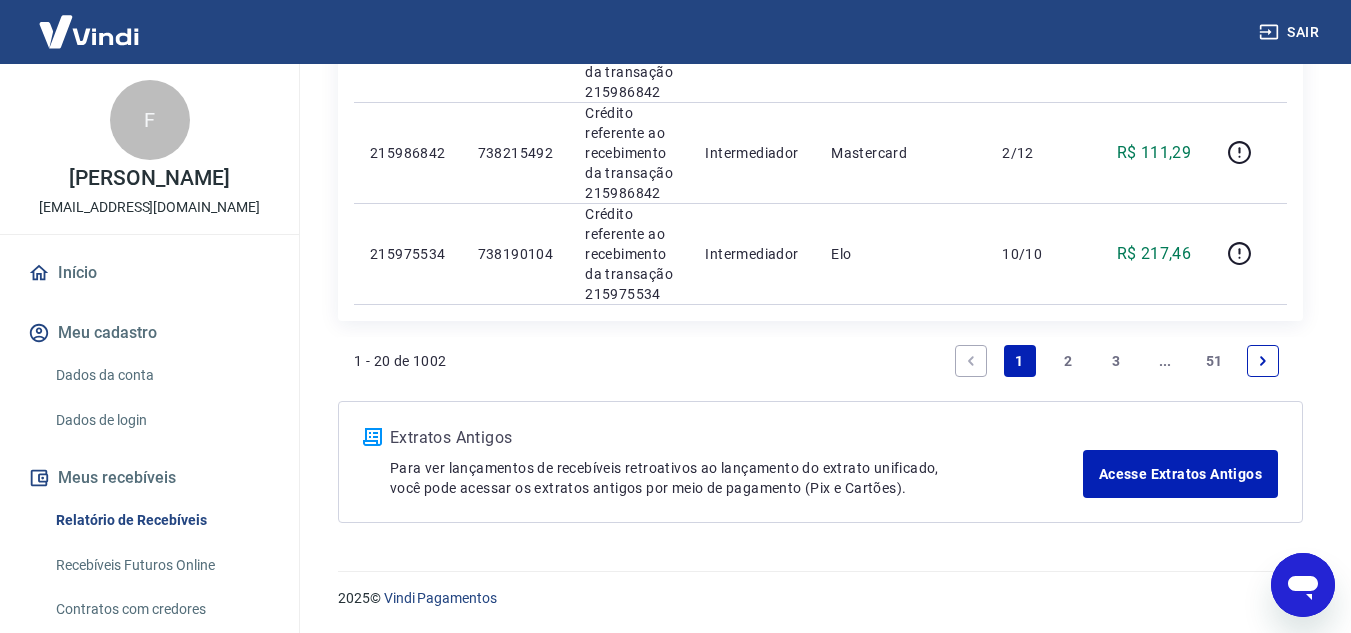 click on "2" at bounding box center [1068, 361] 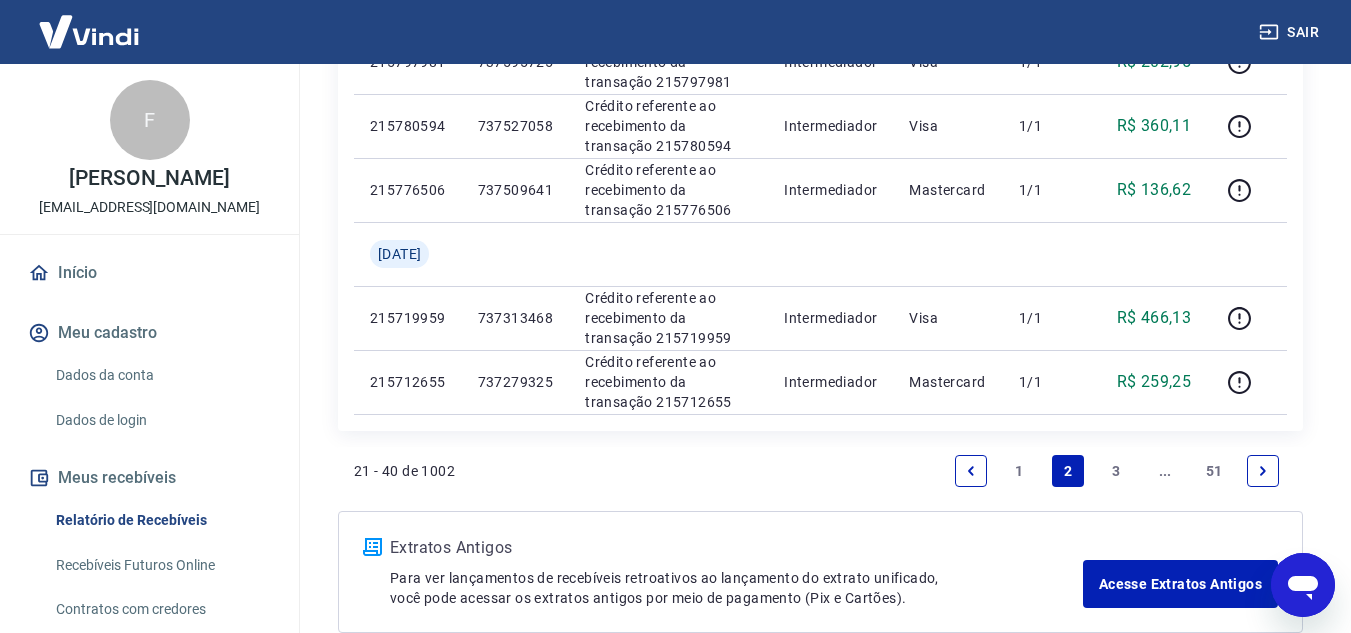 scroll, scrollTop: 1577, scrollLeft: 0, axis: vertical 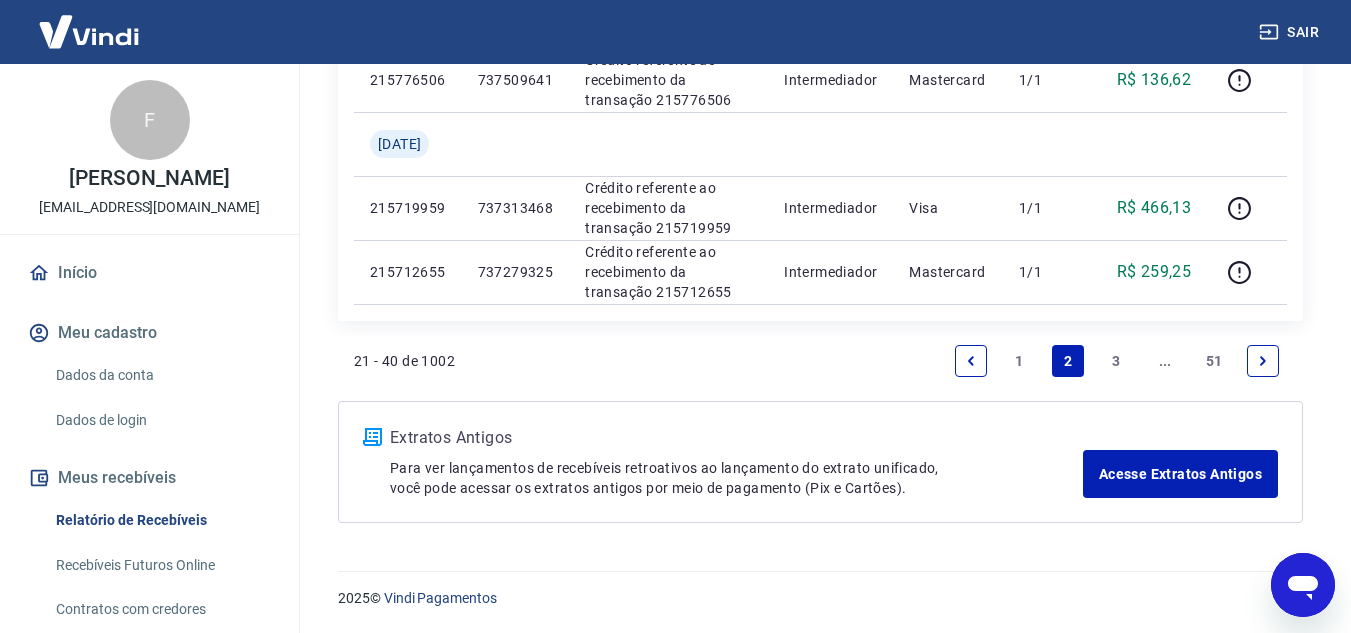 click on "3" at bounding box center (1117, 361) 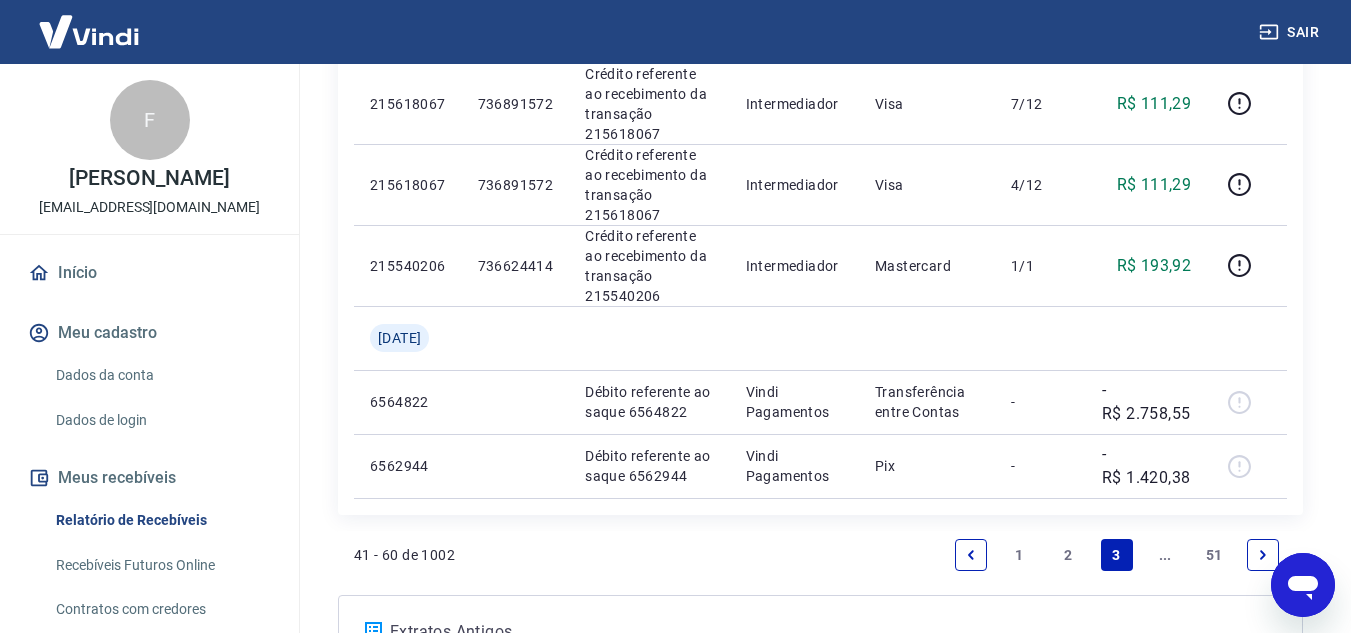 scroll, scrollTop: 1800, scrollLeft: 0, axis: vertical 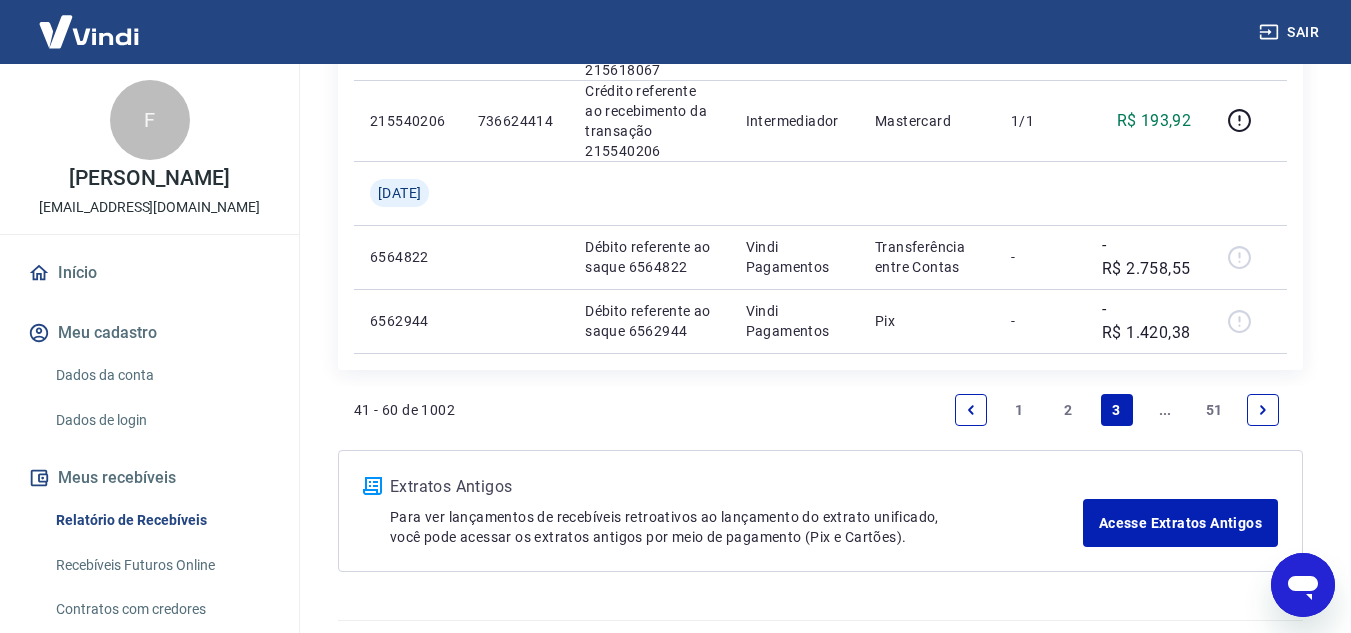 click on "2" at bounding box center (1068, 410) 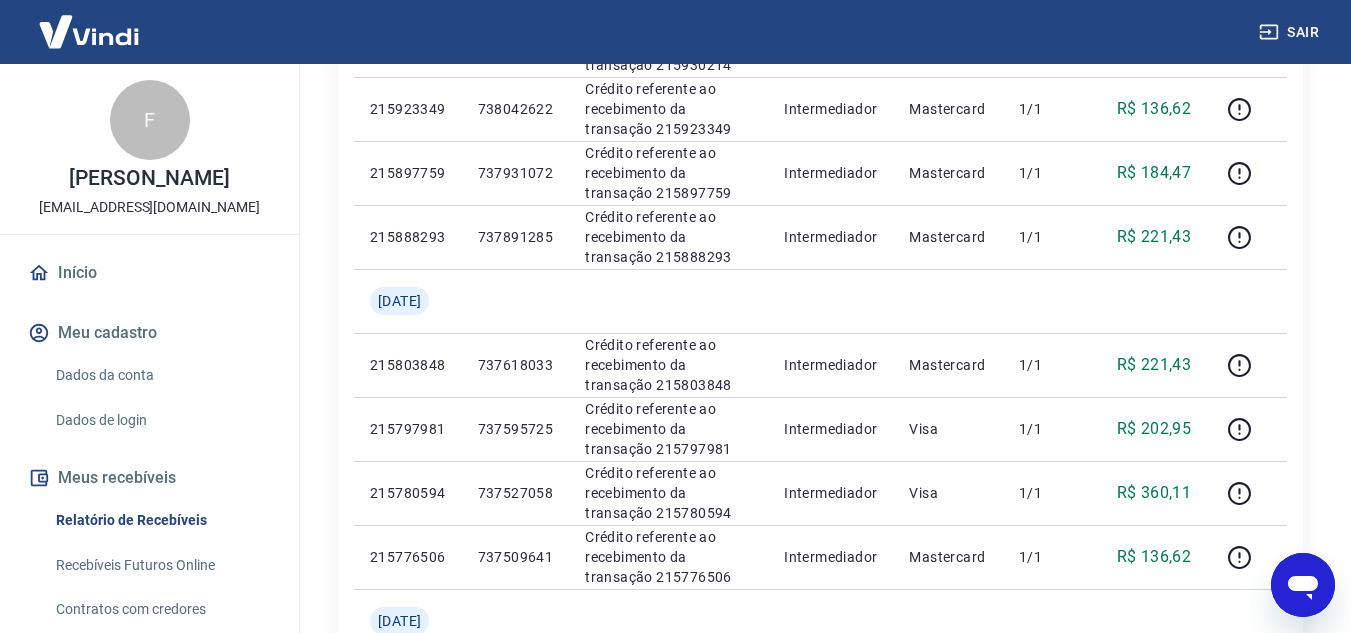 scroll, scrollTop: 1577, scrollLeft: 0, axis: vertical 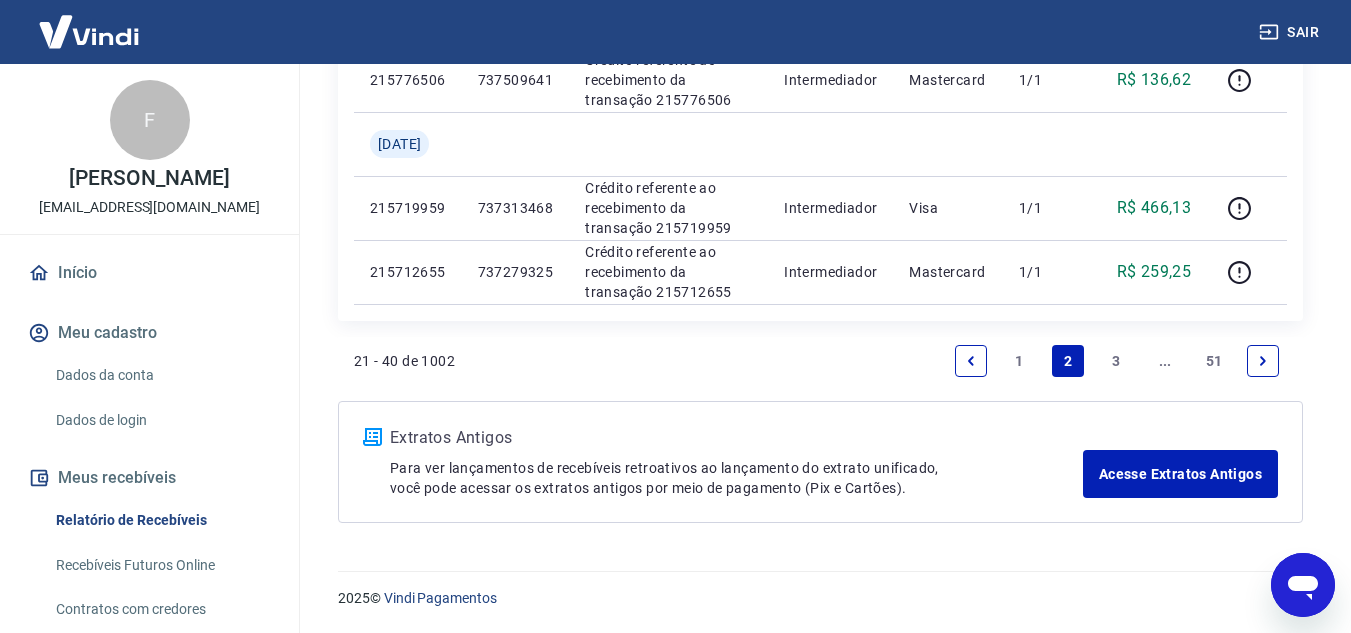 click on "1" at bounding box center [1020, 361] 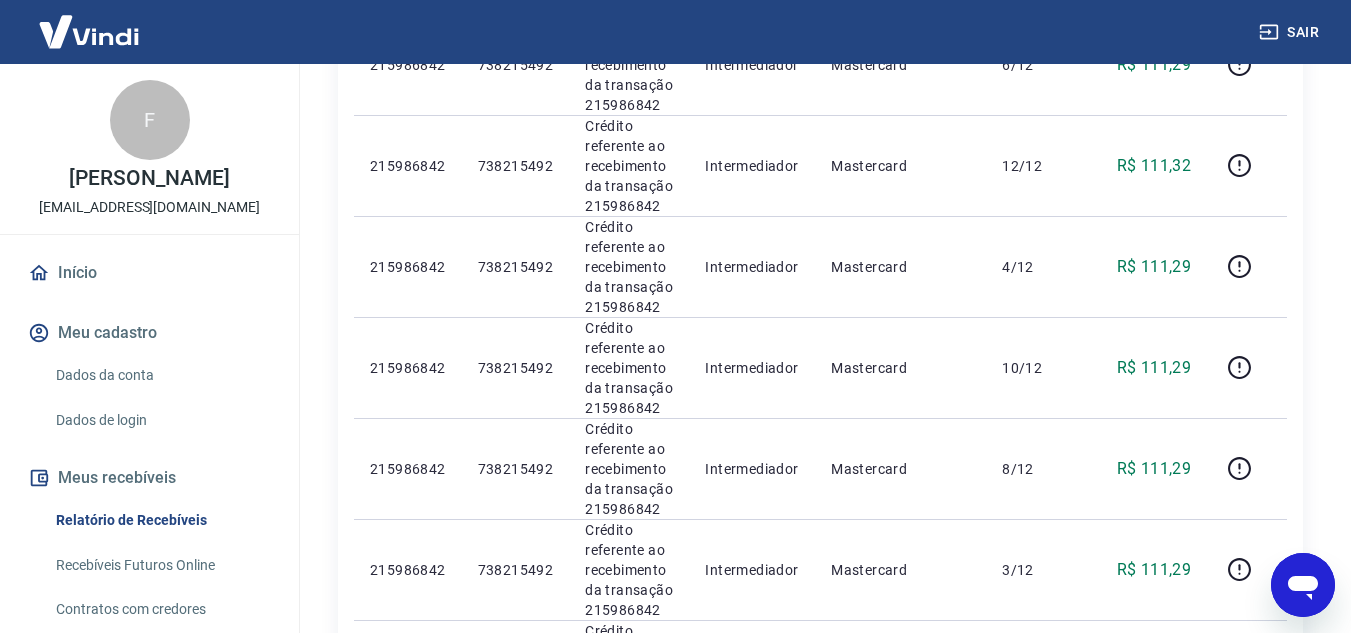 scroll, scrollTop: 1489, scrollLeft: 0, axis: vertical 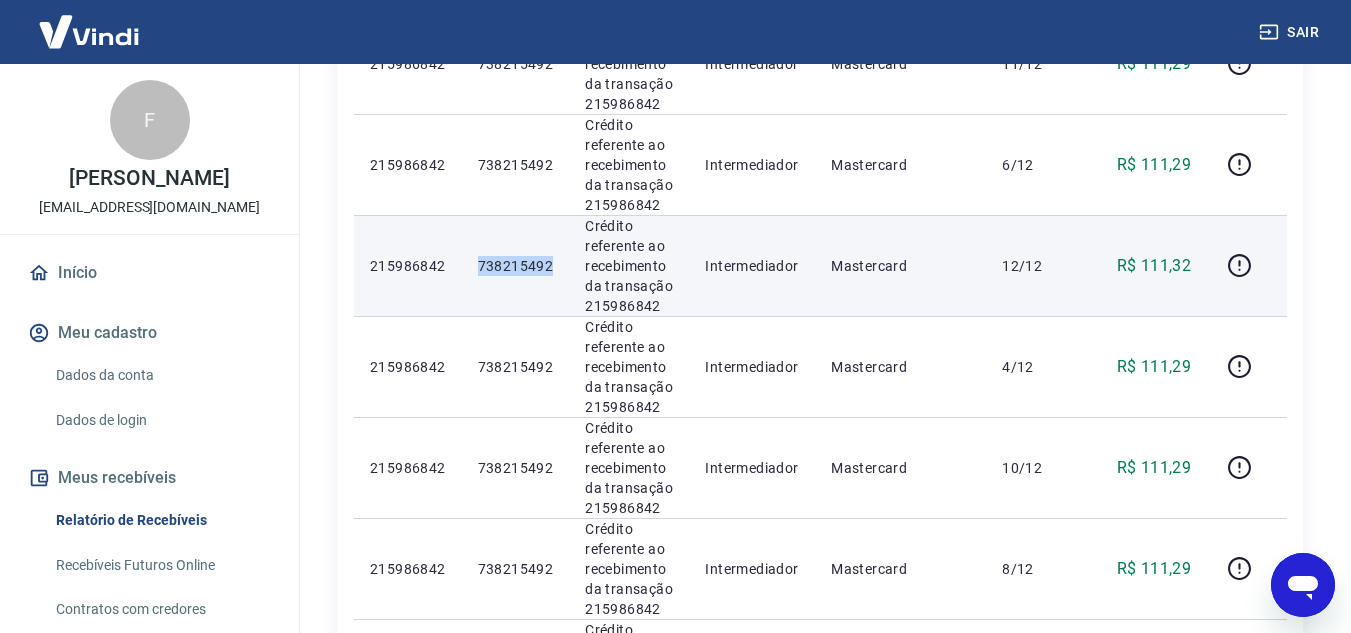 drag, startPoint x: 523, startPoint y: 376, endPoint x: 489, endPoint y: 376, distance: 34 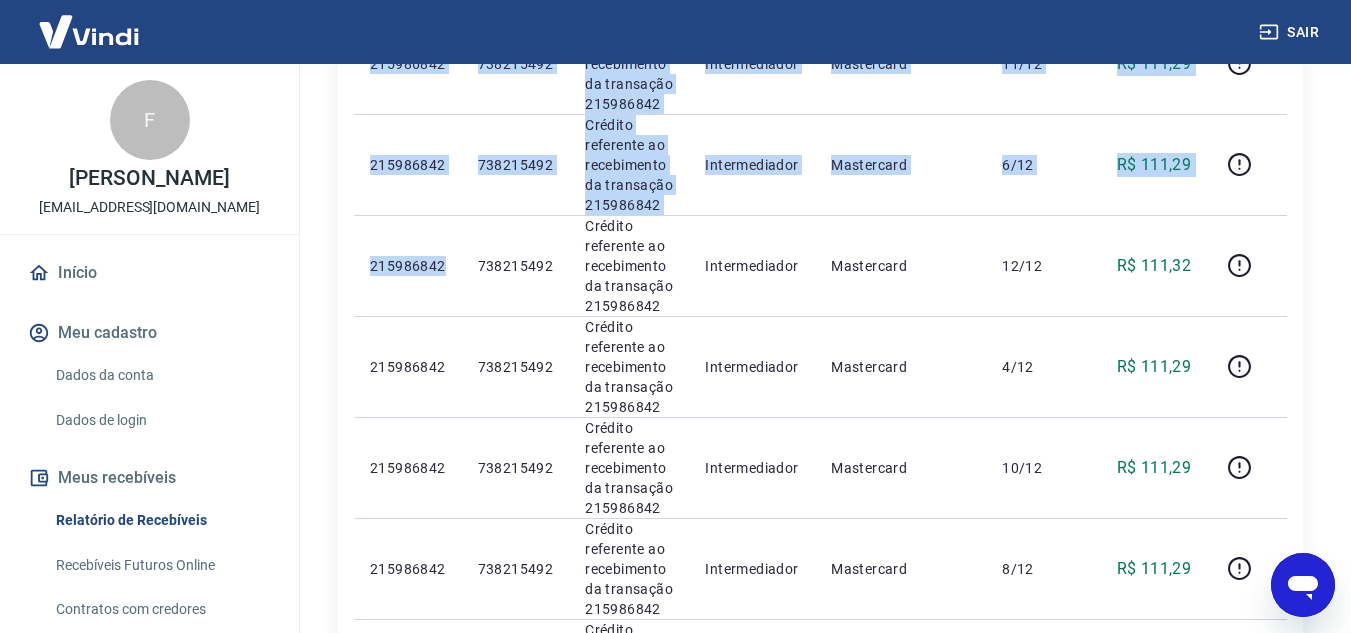 drag, startPoint x: 457, startPoint y: 380, endPoint x: 349, endPoint y: 380, distance: 108 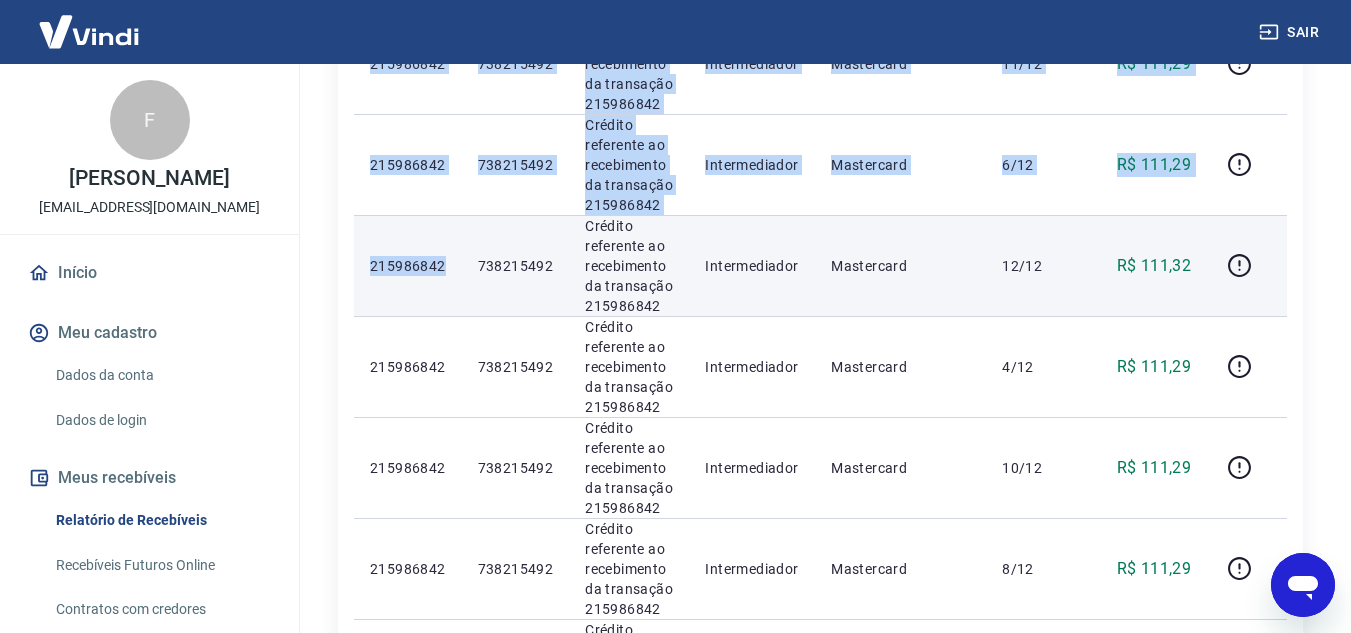 click on "215986842" at bounding box center [408, 265] 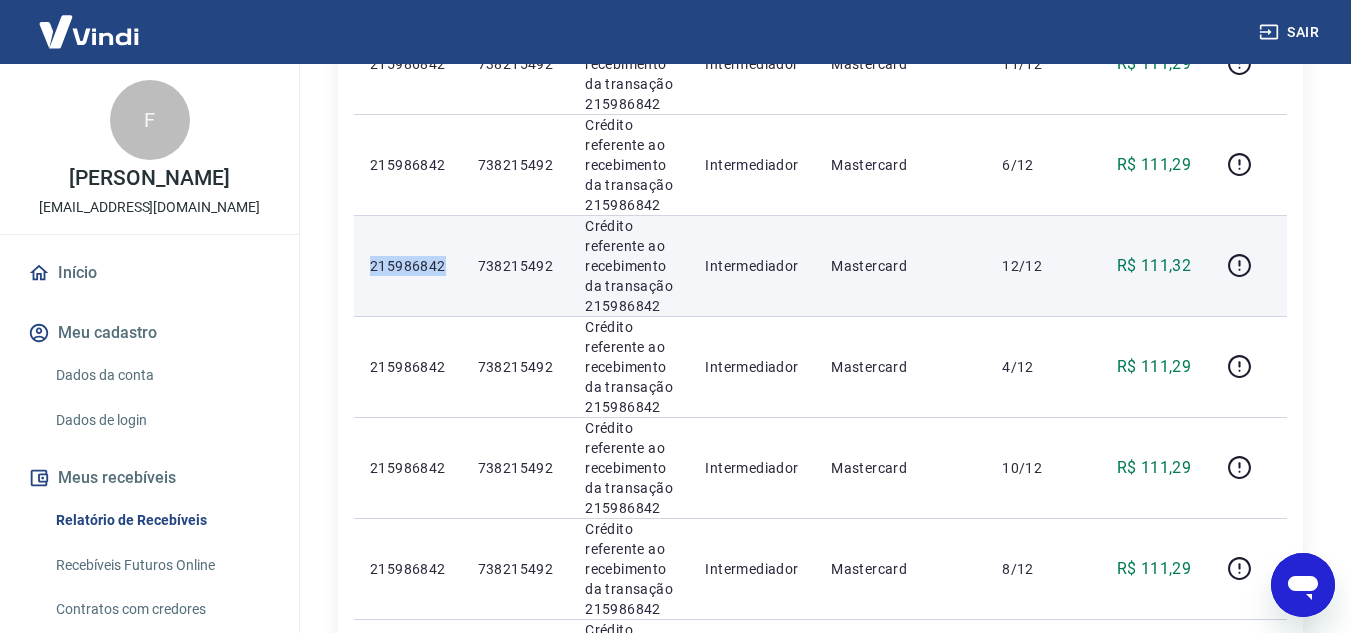 drag, startPoint x: 446, startPoint y: 377, endPoint x: 360, endPoint y: 378, distance: 86.00581 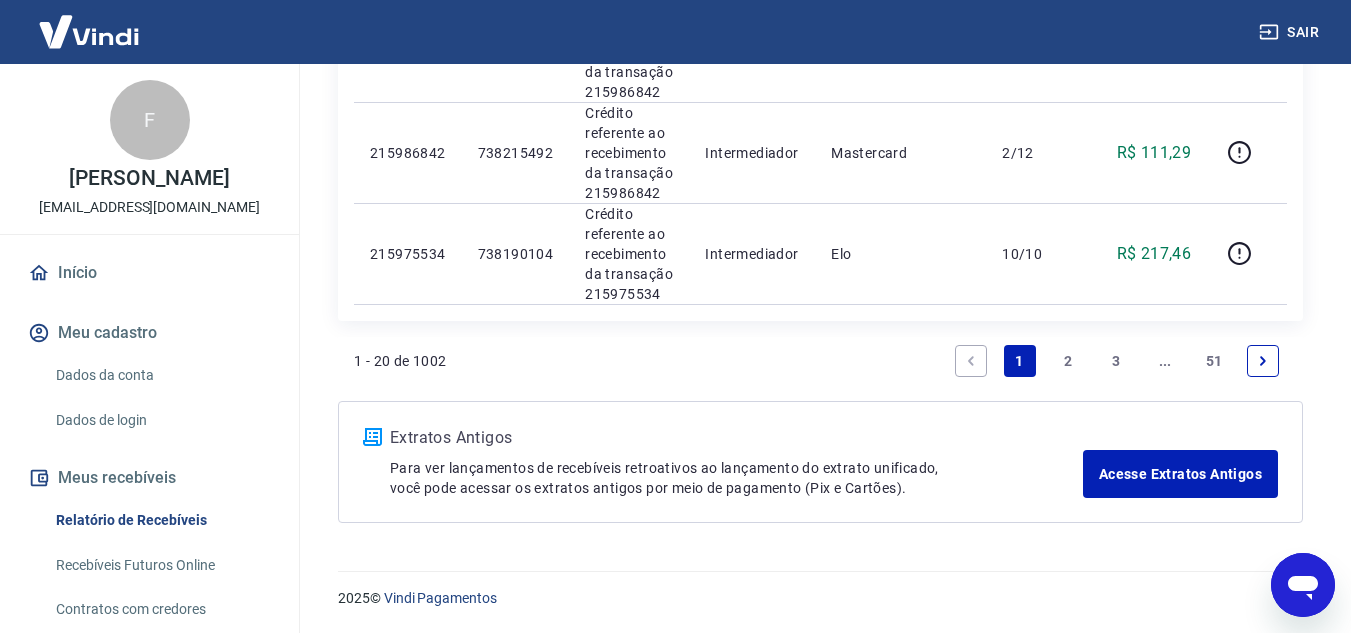 scroll, scrollTop: 2489, scrollLeft: 0, axis: vertical 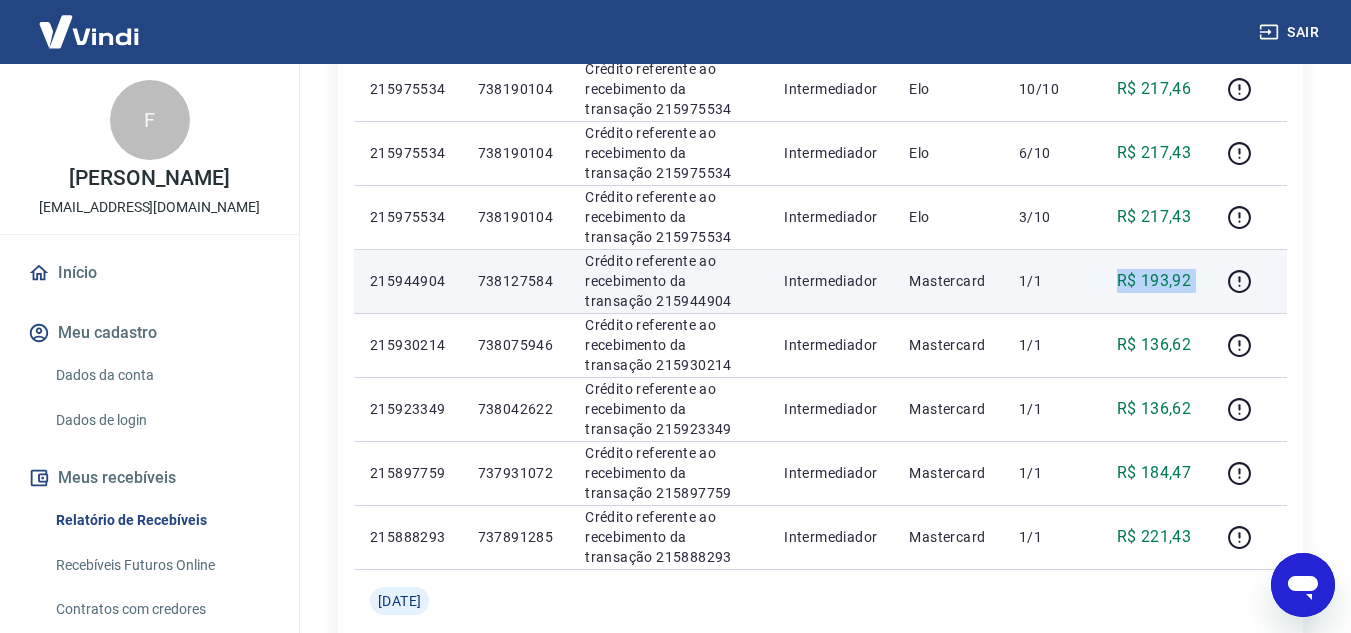 drag, startPoint x: 1099, startPoint y: 283, endPoint x: 1210, endPoint y: 282, distance: 111.0045 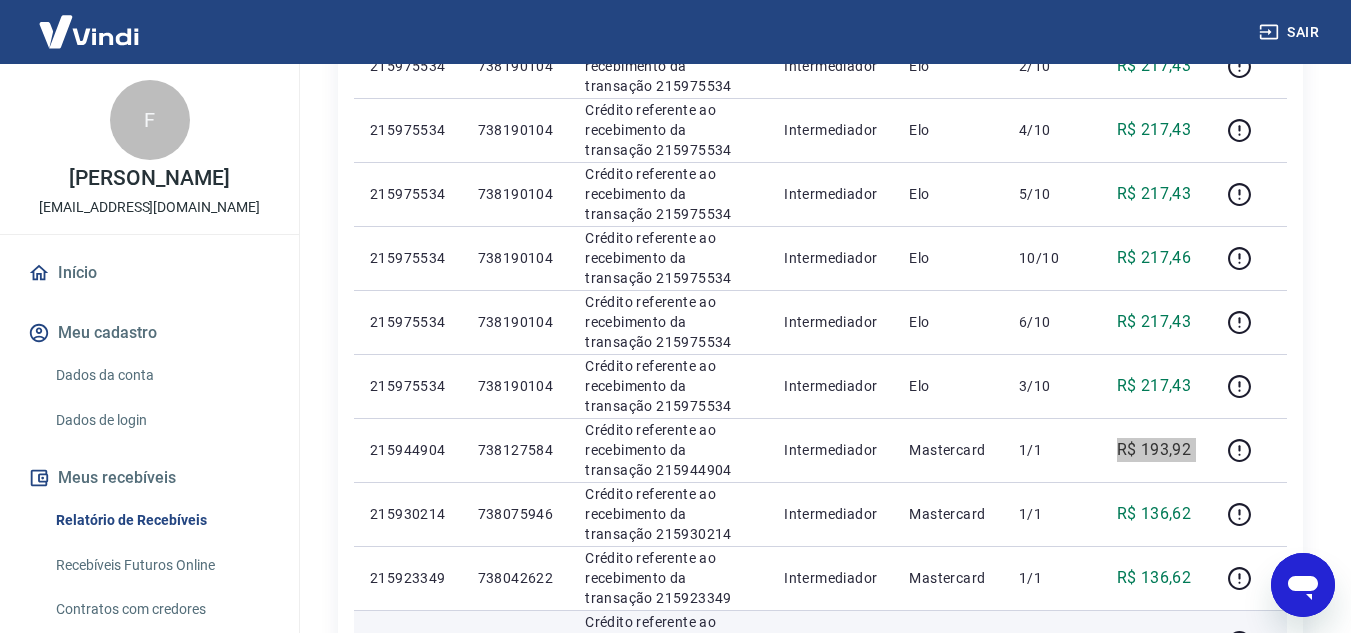 scroll, scrollTop: 900, scrollLeft: 0, axis: vertical 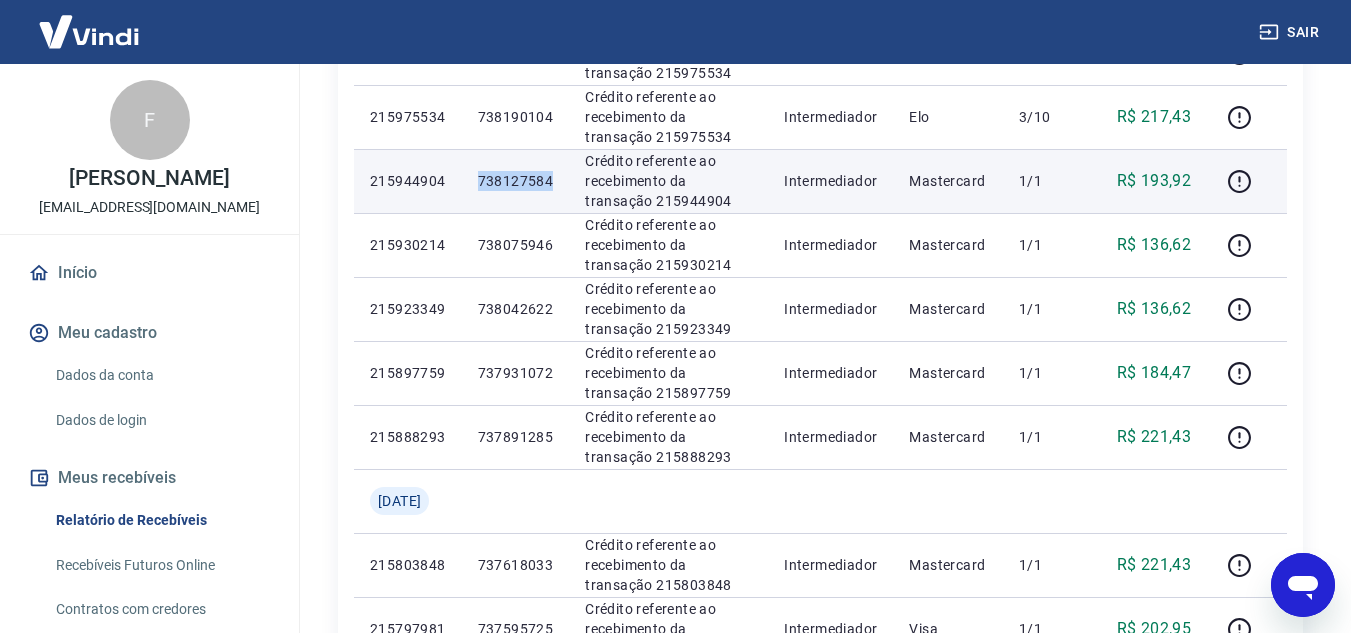 drag, startPoint x: 572, startPoint y: 178, endPoint x: 493, endPoint y: 179, distance: 79.00633 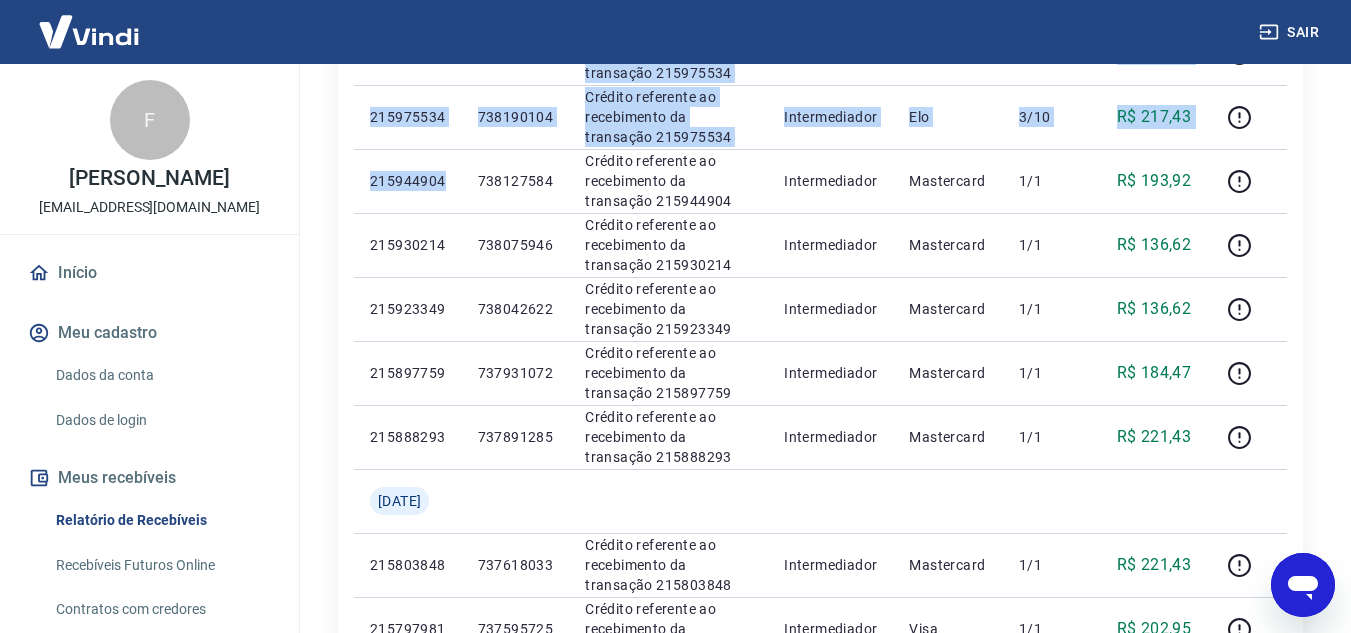 drag, startPoint x: 447, startPoint y: 176, endPoint x: 344, endPoint y: 183, distance: 103.23759 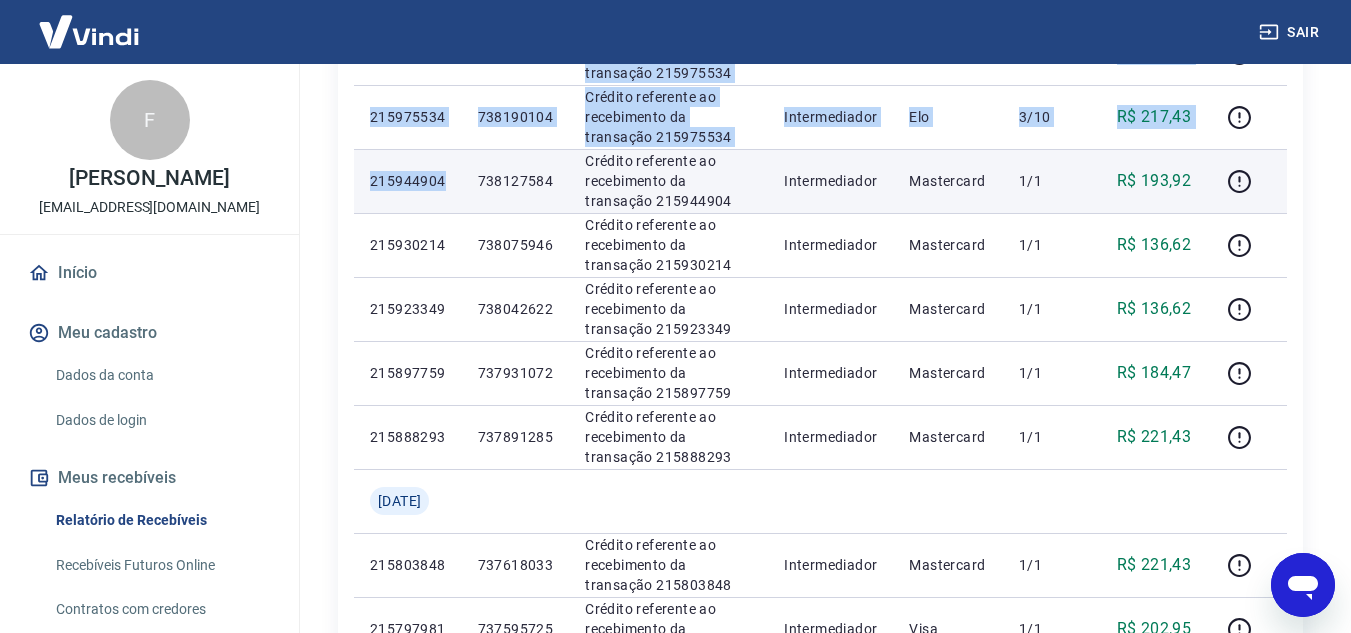 click on "215944904" at bounding box center [408, 181] 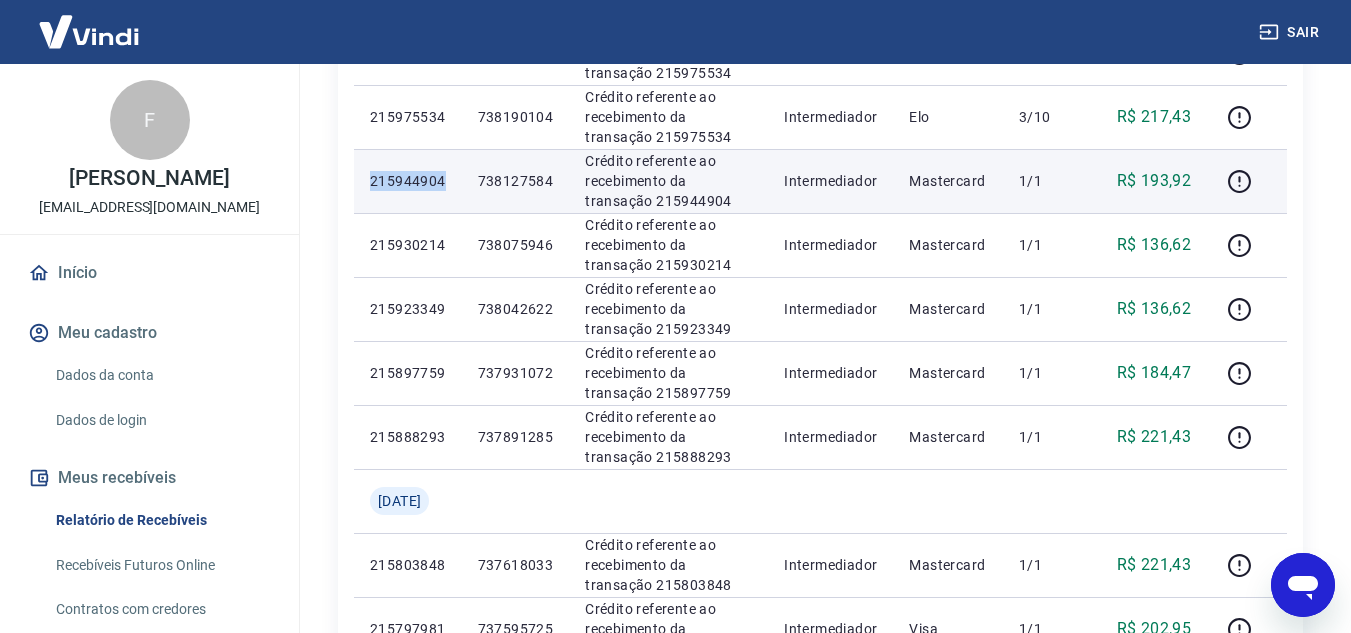 drag, startPoint x: 442, startPoint y: 182, endPoint x: 367, endPoint y: 179, distance: 75.059975 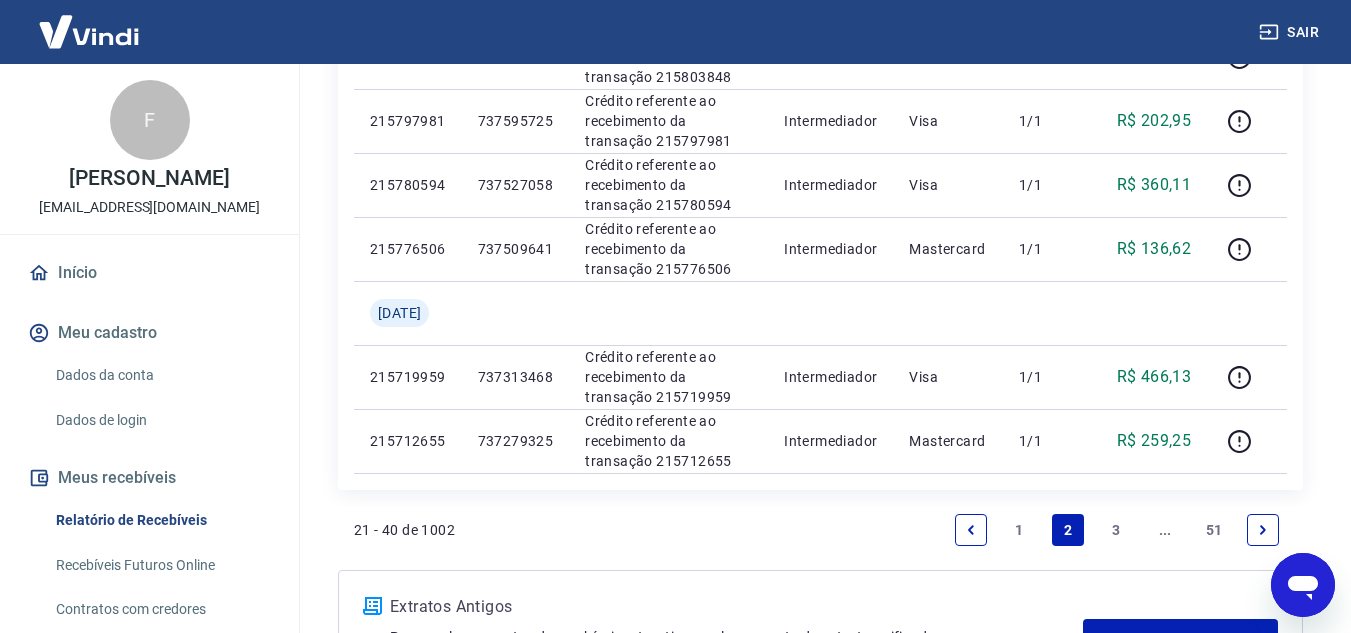scroll, scrollTop: 1577, scrollLeft: 0, axis: vertical 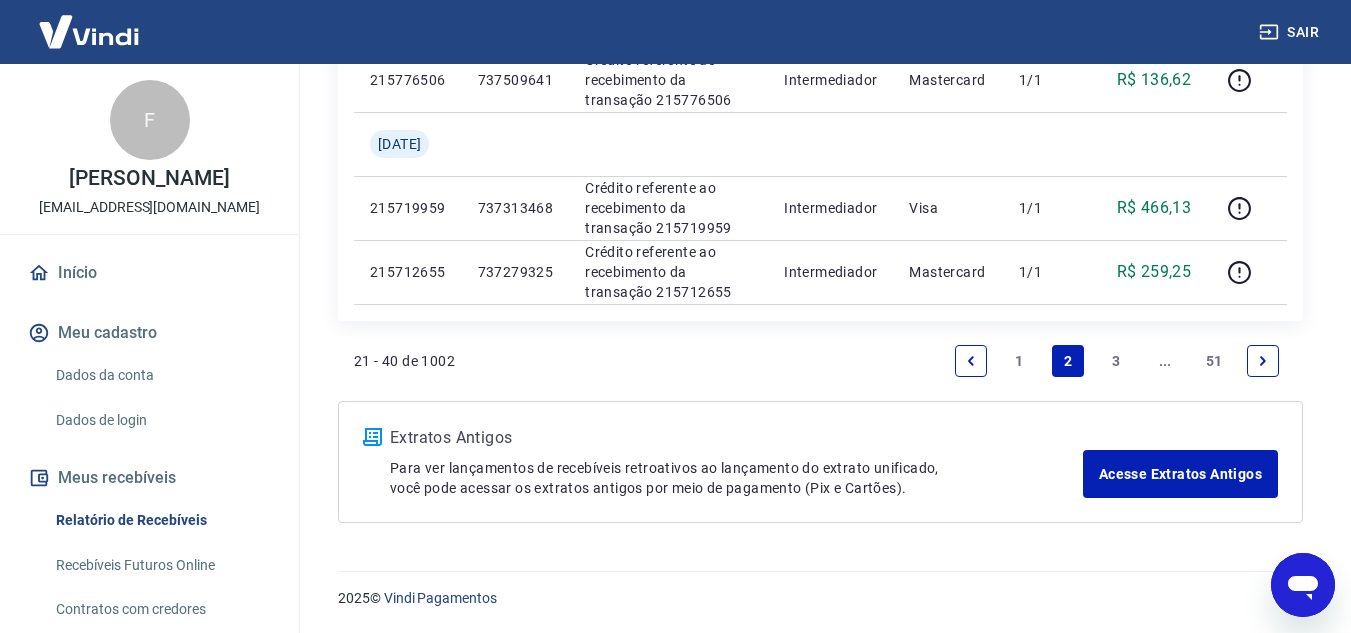 drag, startPoint x: 1027, startPoint y: 360, endPoint x: 977, endPoint y: 416, distance: 75.073296 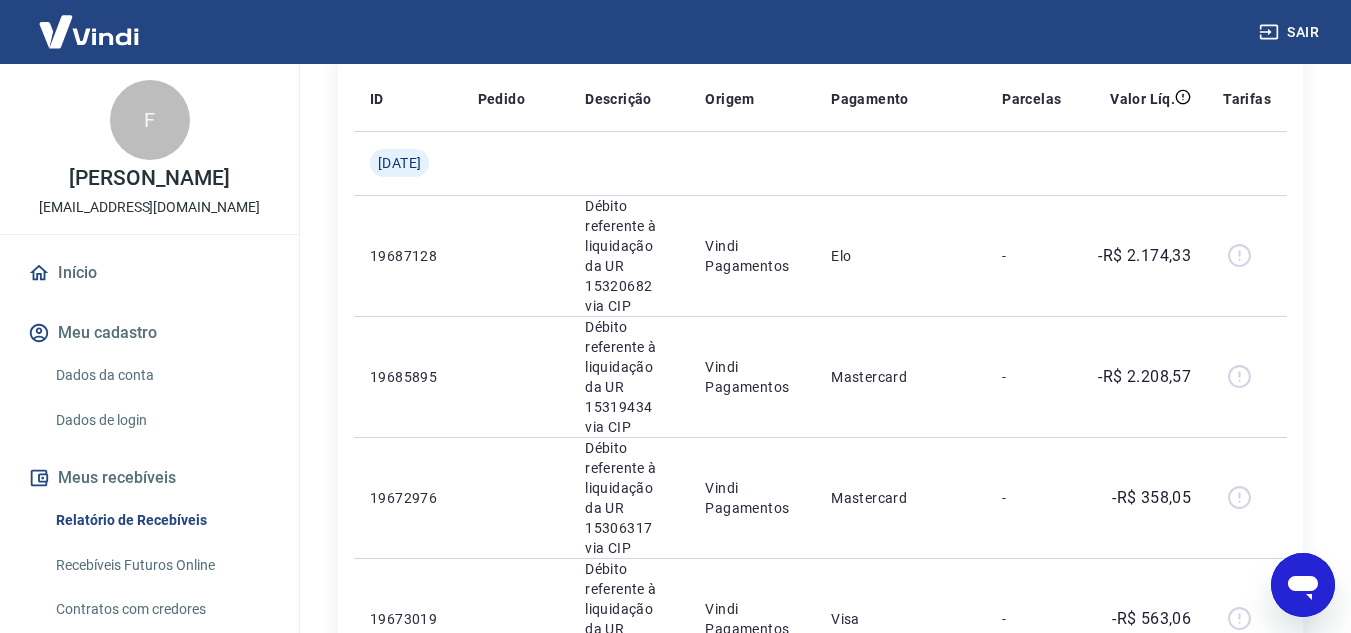 scroll, scrollTop: 0, scrollLeft: 0, axis: both 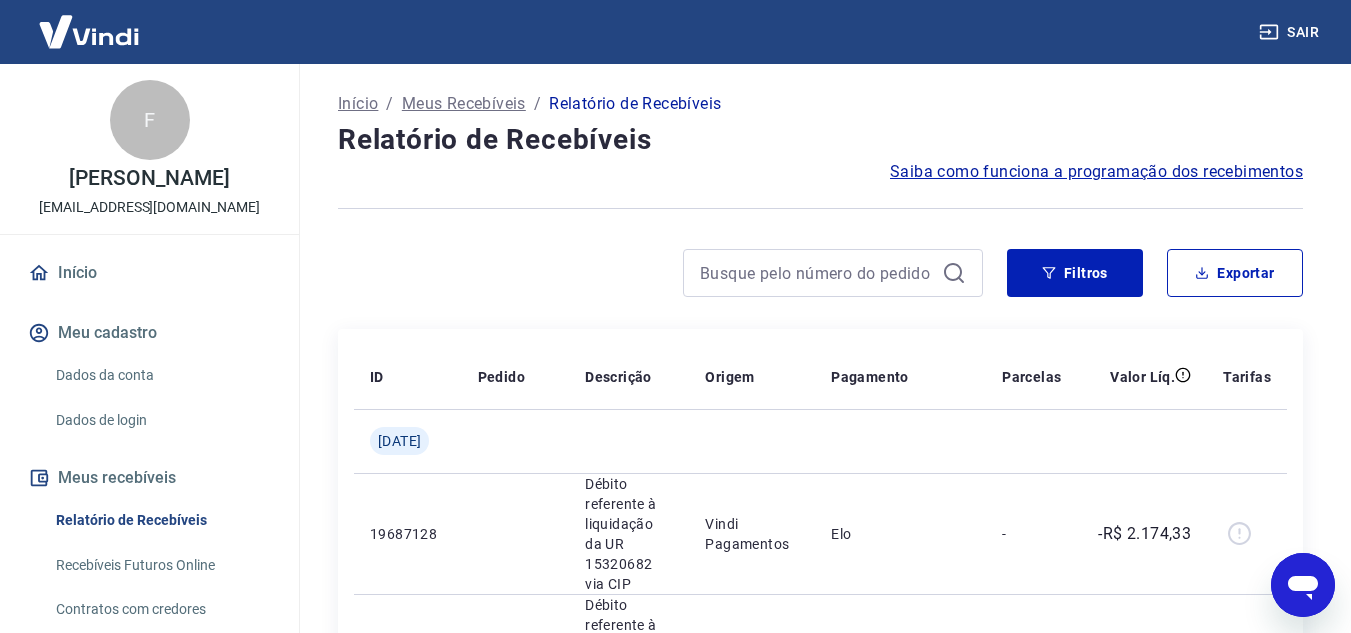 click on "Sair" at bounding box center [1291, 32] 